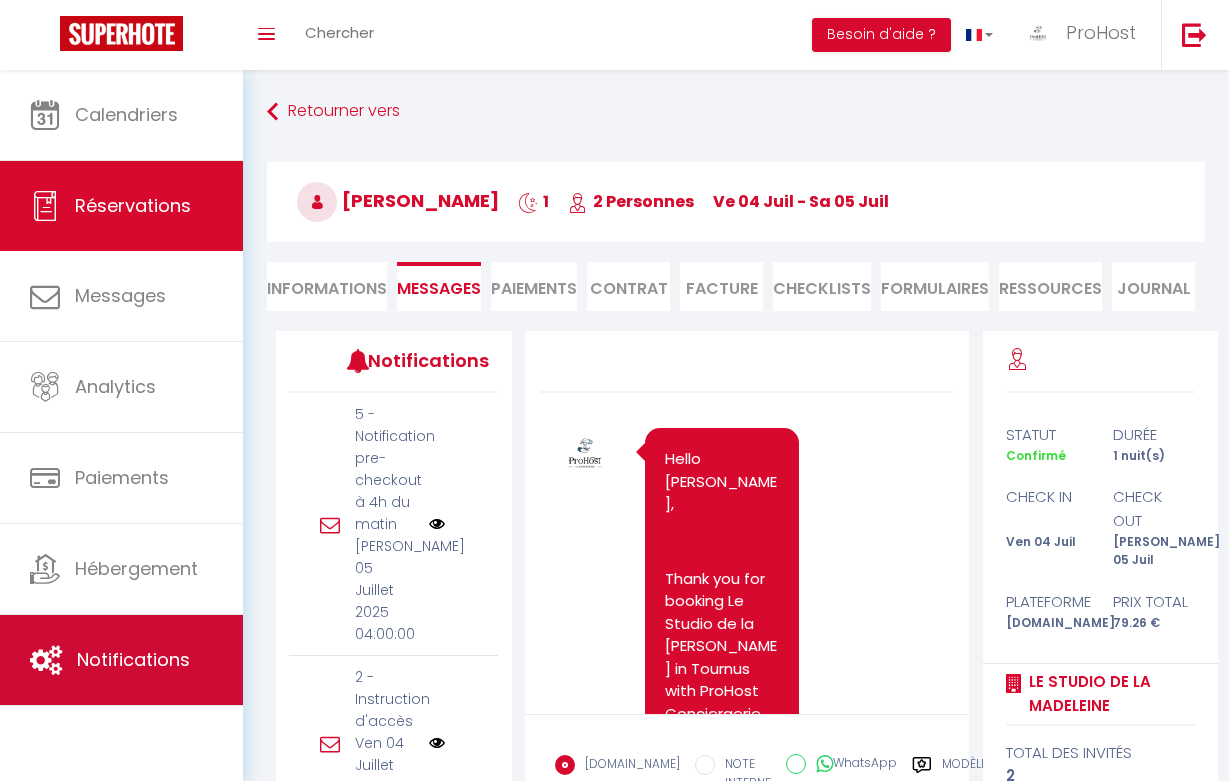 scroll, scrollTop: 191, scrollLeft: 0, axis: vertical 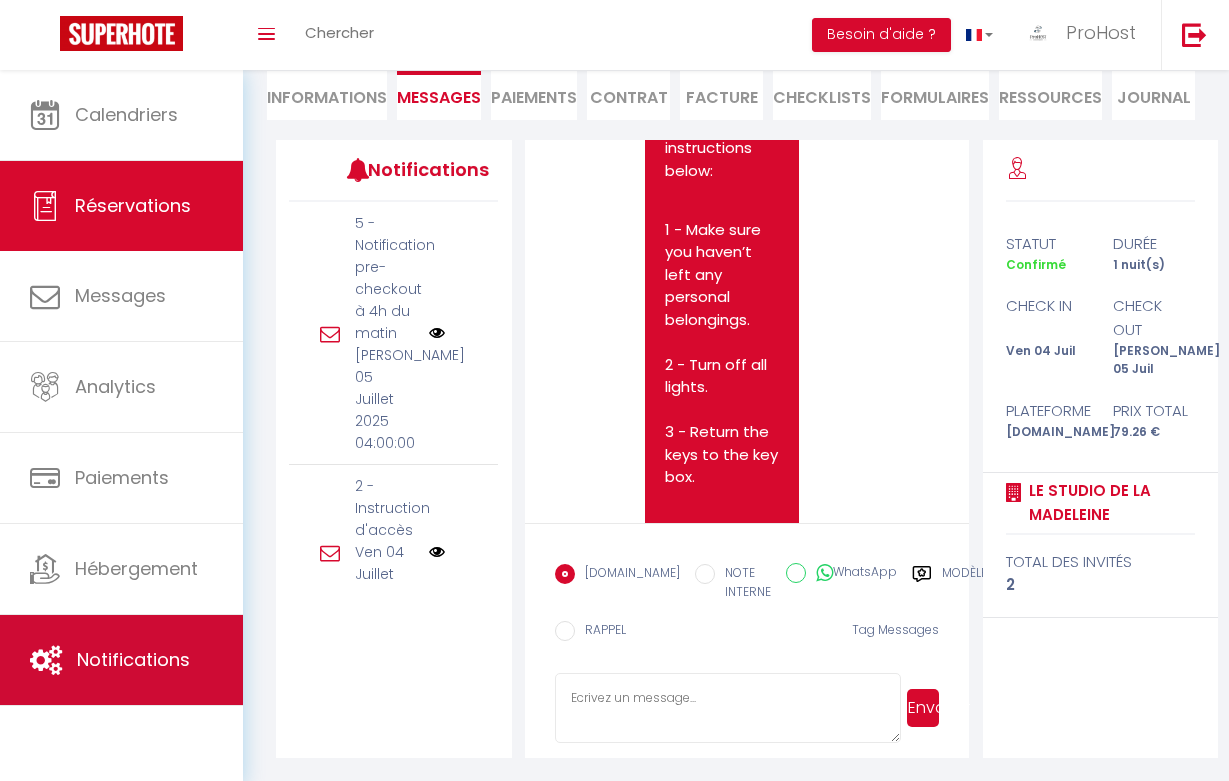 click on "Notifications" at bounding box center [133, 659] 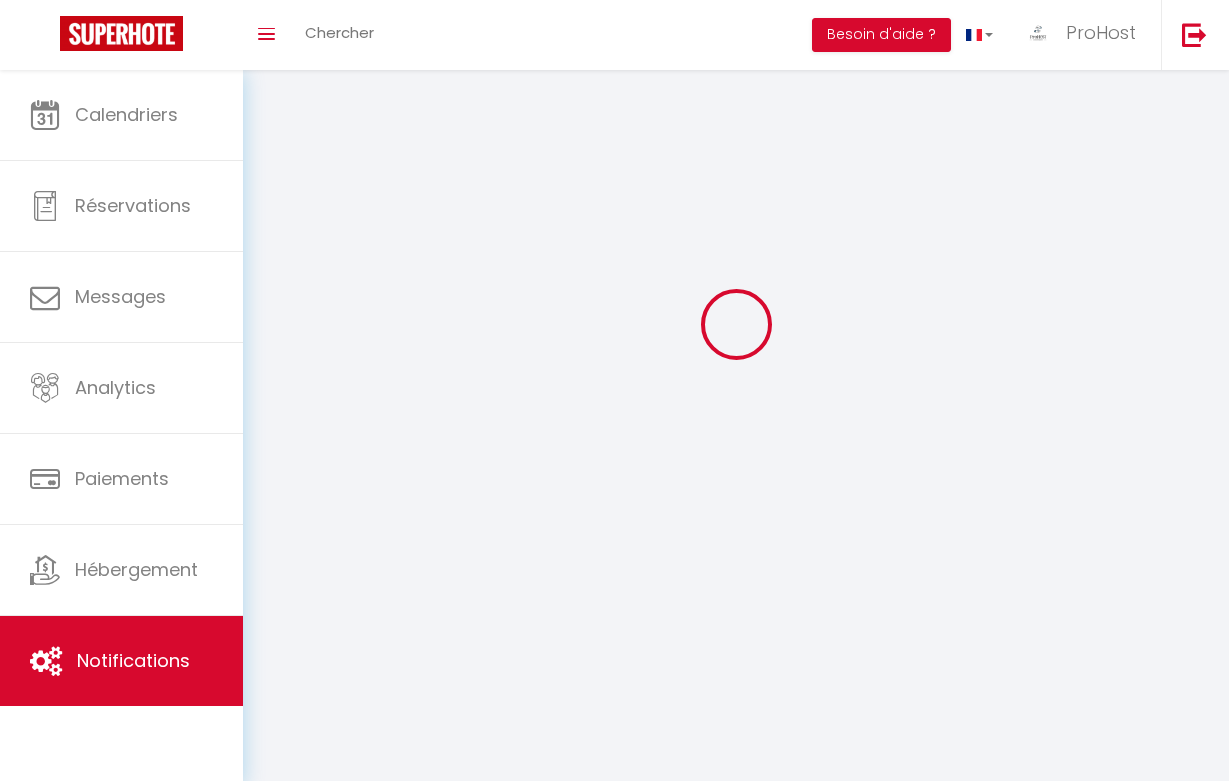scroll, scrollTop: 0, scrollLeft: 0, axis: both 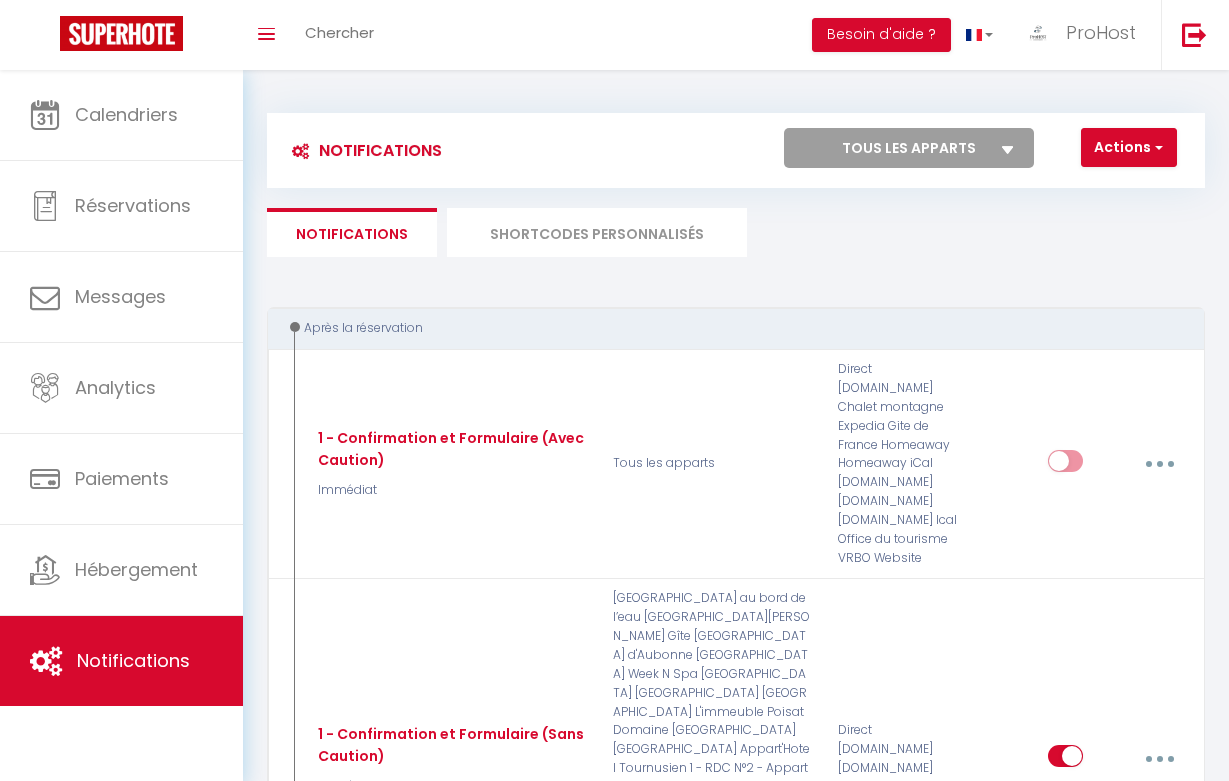 click on "SHORTCODES PERSONNALISÉS" at bounding box center (597, 232) 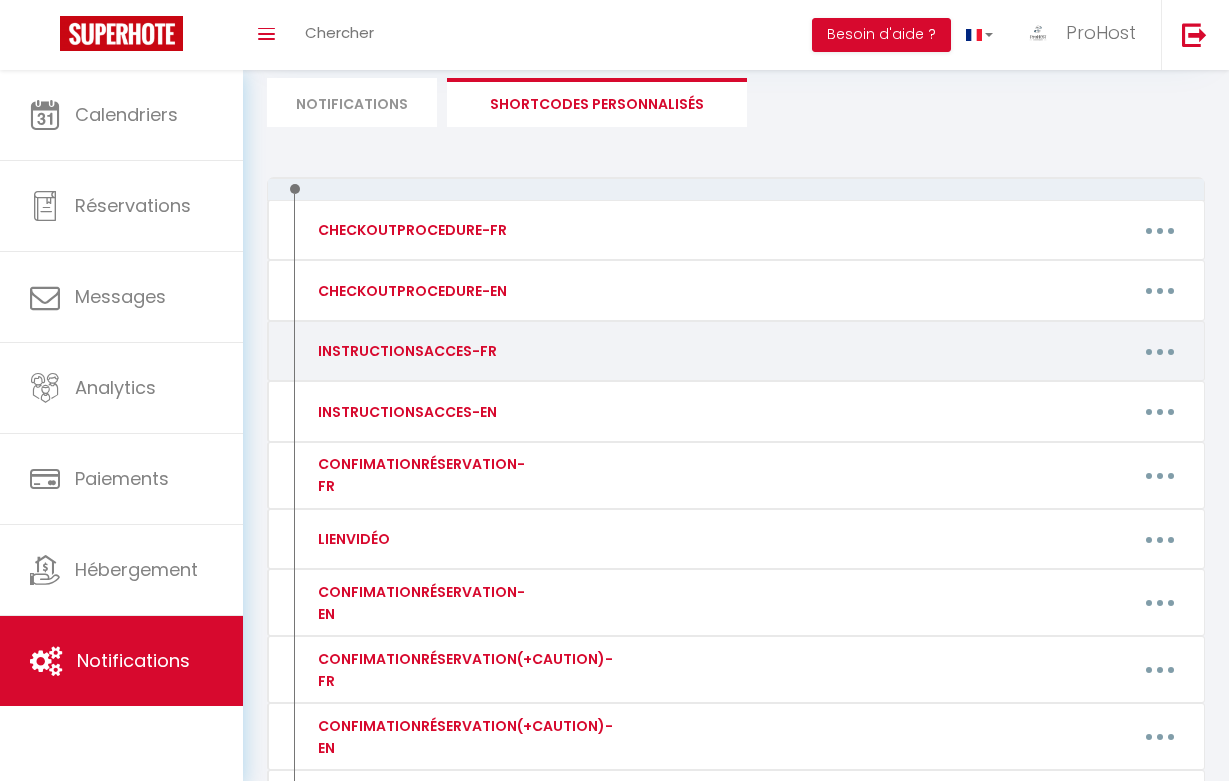 scroll, scrollTop: 133, scrollLeft: 0, axis: vertical 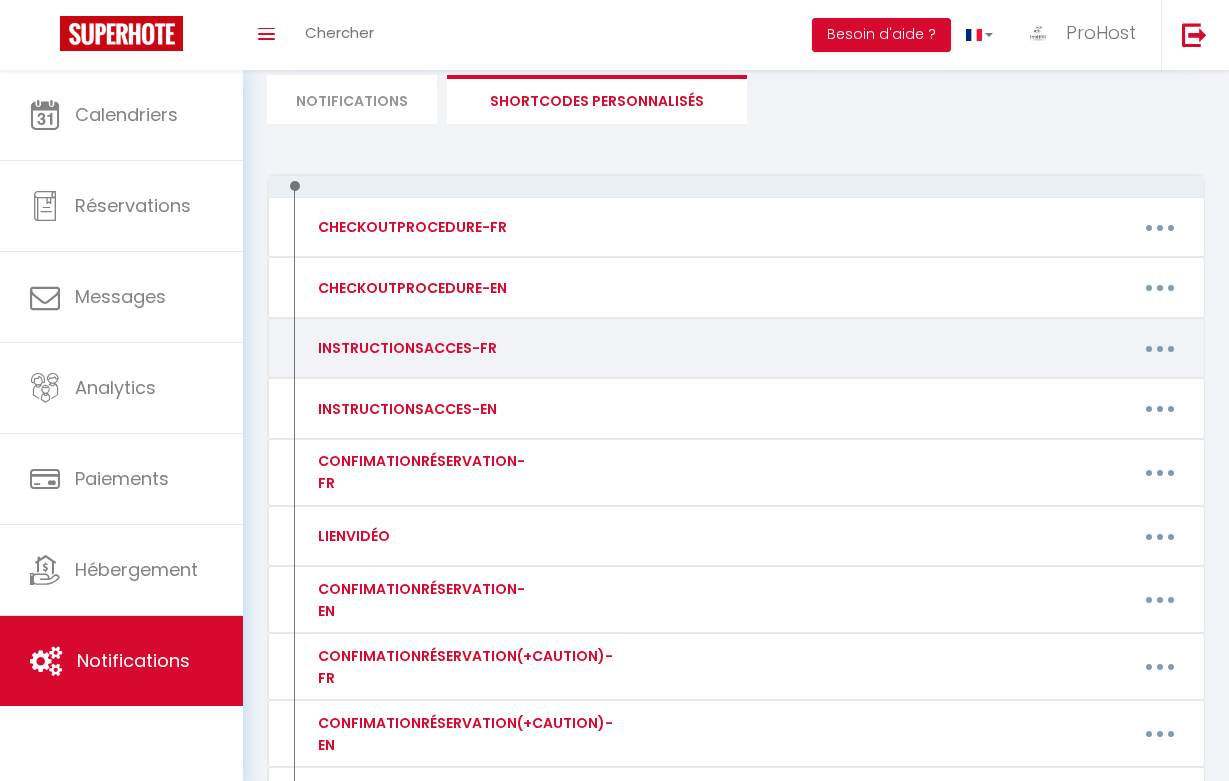 click at bounding box center (1160, 348) 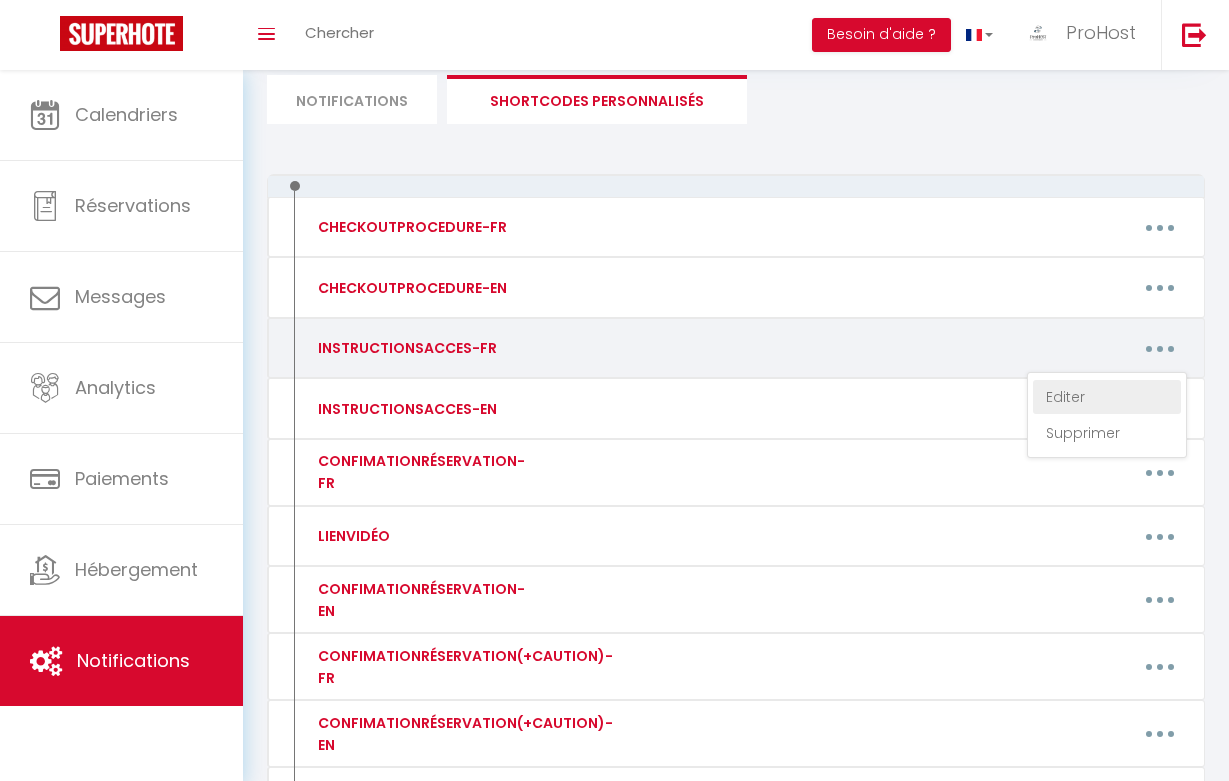 click on "Editer" at bounding box center [1107, 397] 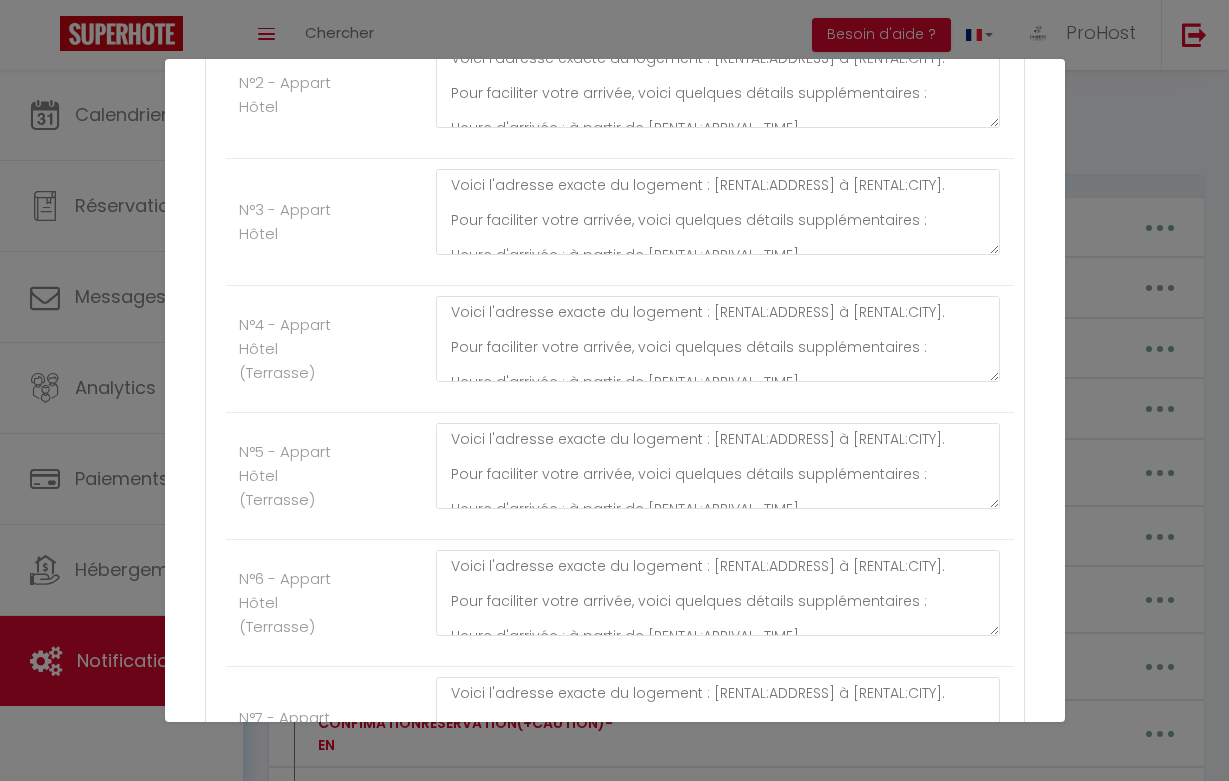 scroll, scrollTop: 2707, scrollLeft: 0, axis: vertical 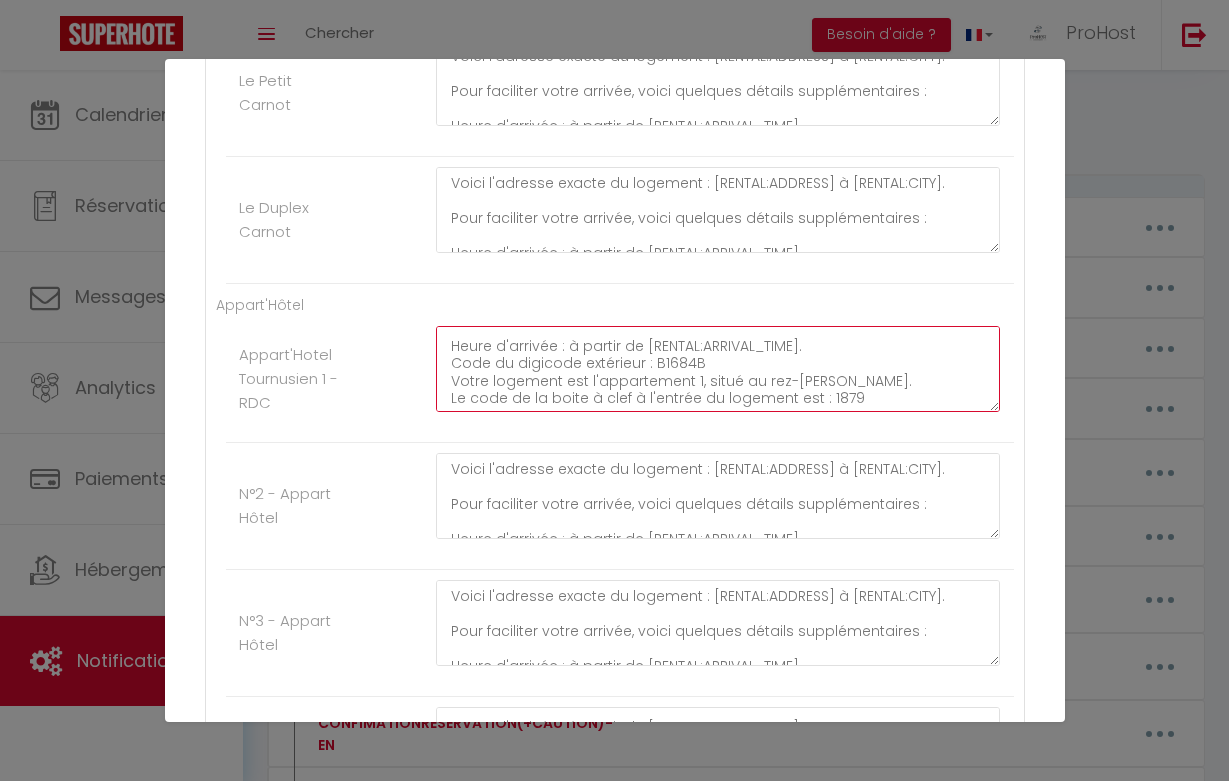 click on "Voici l'adresse exacte du logement : [RENTAL:ADDRESS] à [RENTAL:CITY].
Pour faciliter votre arrivée, voici quelques détails supplémentaires :
Heure d'arrivée : à partir de [RENTAL:ARRIVAL_TIME].
Code du digicode extérieur : B1684B
Votre logement est l'appartement 1, situé au rez-[PERSON_NAME].
Le code de la boite à clef à l'entrée du logement est : 1879" at bounding box center (718, -1727) 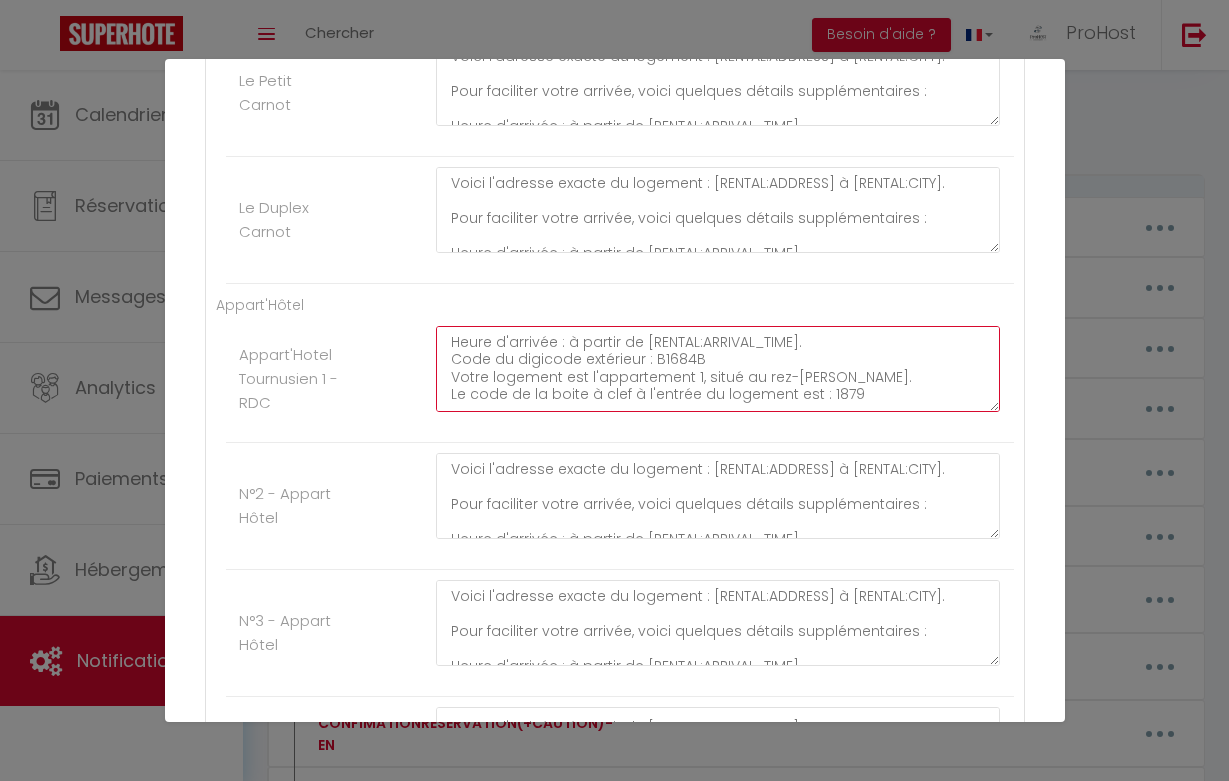 scroll, scrollTop: 95, scrollLeft: 0, axis: vertical 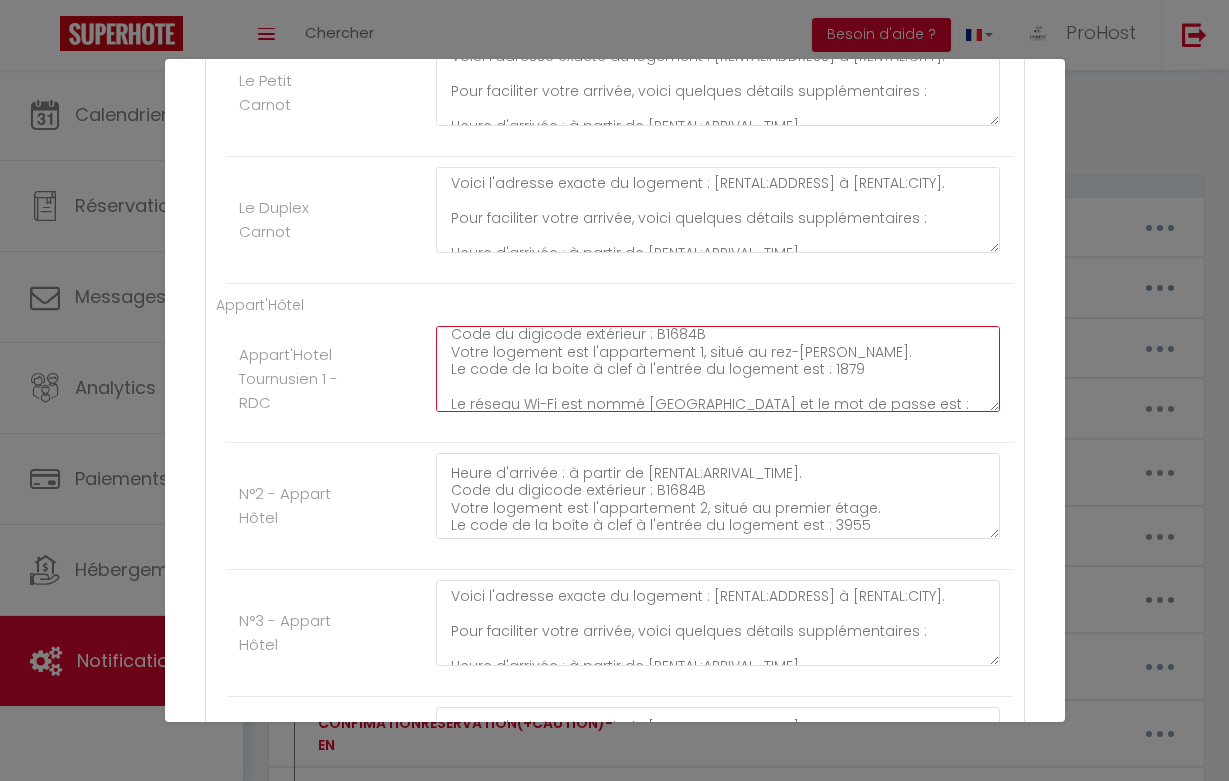 type on "Voici l'adresse exacte du logement : [RENTAL:ADDRESS] à [RENTAL:CITY].
Pour faciliter votre arrivée, voici quelques détails supplémentaires :
Heure d'arrivée : à partir de [RENTAL:ARRIVAL_TIME].
Code du digicode extérieur : B1684B
Votre logement est l'appartement 1, situé au rez-[PERSON_NAME].
Le code de la boite à clef à l'entrée du logement est : 1879
Le réseau Wi-Fi est nommé [GEOGRAPHIC_DATA] et le mot de passe est : Hotel71700" 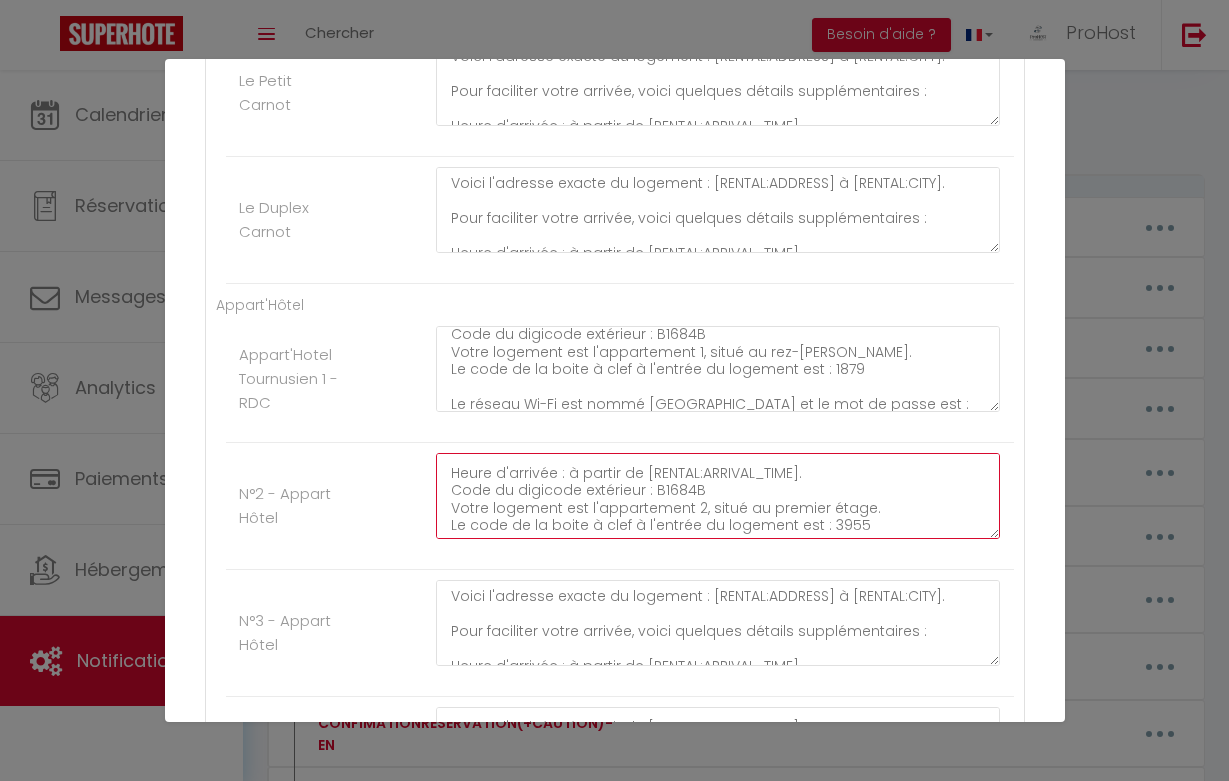 click on "Voici l'adresse exacte du logement : [RENTAL:ADDRESS] à [RENTAL:CITY].
Pour faciliter votre arrivée, voici quelques détails supplémentaires :
Heure d'arrivée : à partir de [RENTAL:ARRIVAL_TIME].
Code du digicode extérieur : B1684B
Votre logement est l'appartement 2, situé au premier étage.
Le code de la boite à clef à l'entrée du logement est : 3955" at bounding box center (718, -1600) 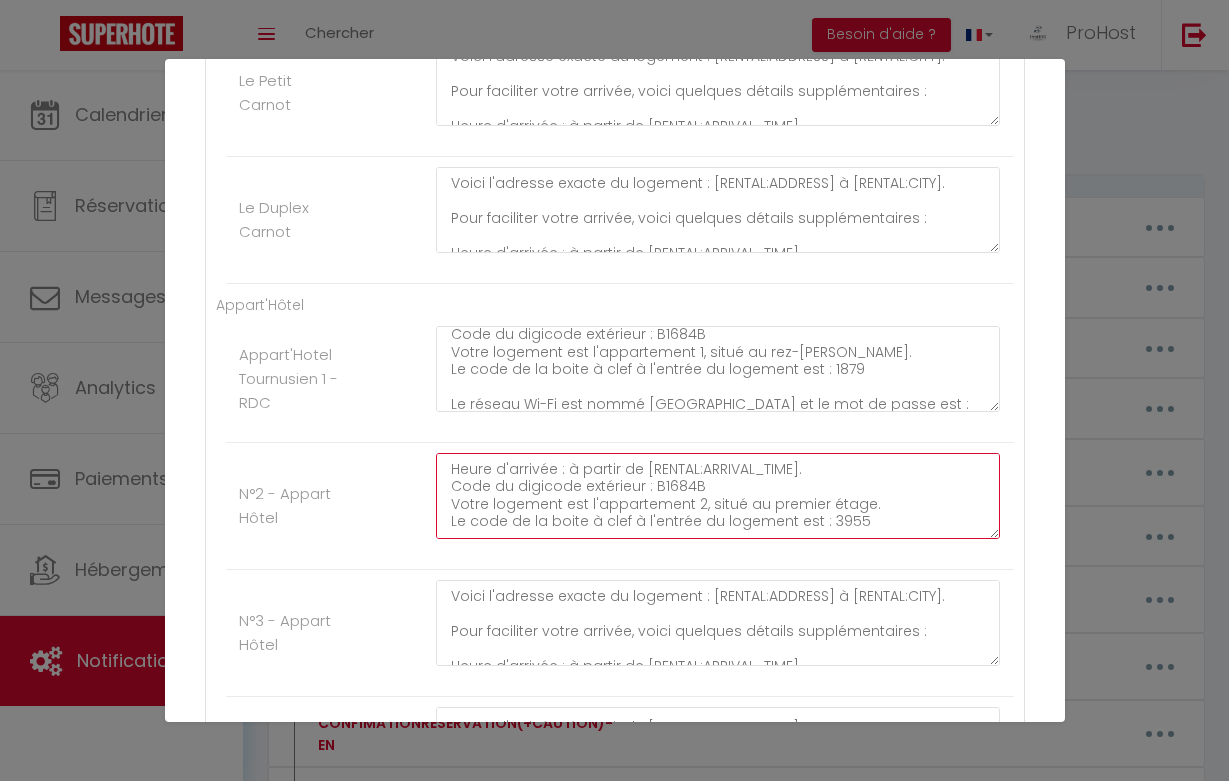 scroll, scrollTop: 95, scrollLeft: 0, axis: vertical 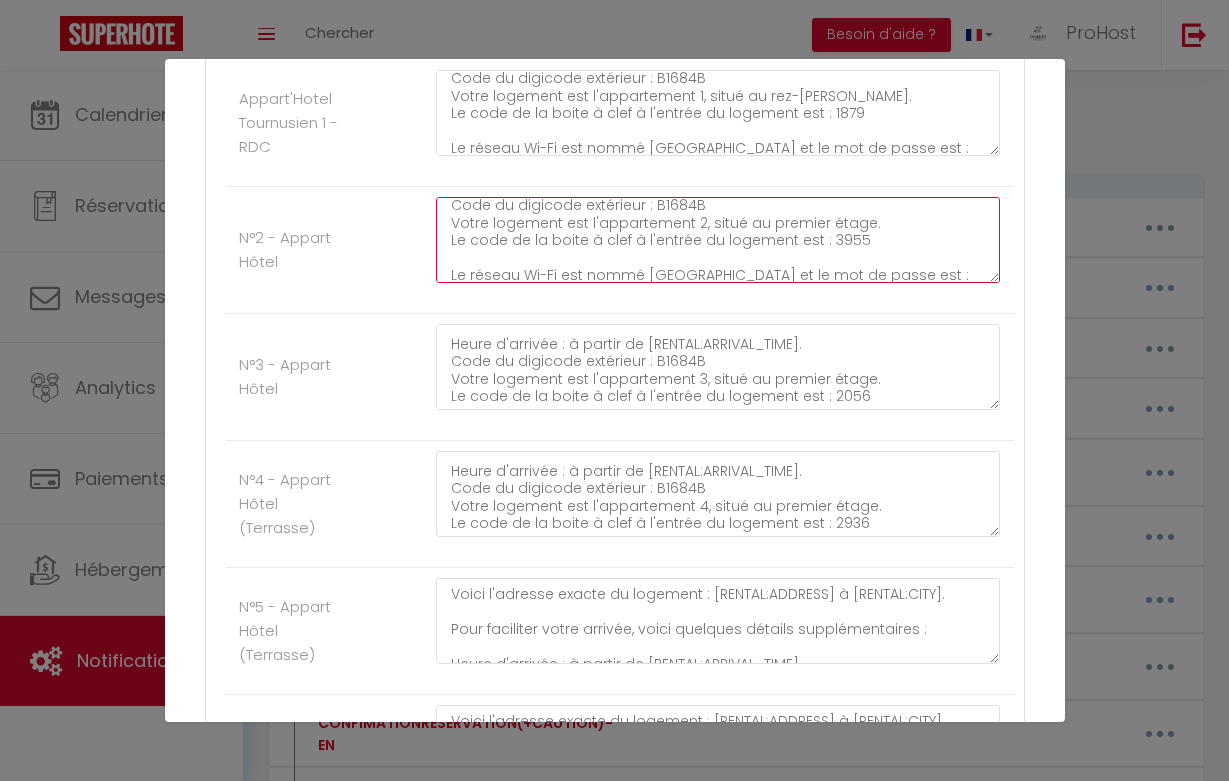 type on "Voici l'adresse exacte du logement : [RENTAL:ADDRESS] à [RENTAL:CITY].
Pour faciliter votre arrivée, voici quelques détails supplémentaires :
Heure d'arrivée : à partir de [RENTAL:ARRIVAL_TIME].
Code du digicode extérieur : B1684B
Votre logement est l'appartement 2, situé au premier étage.
Le code de la boite à clef à l'entrée du logement est : 3955
Le réseau Wi-Fi est nommé [GEOGRAPHIC_DATA] et le mot de passe est : Hotel71700" 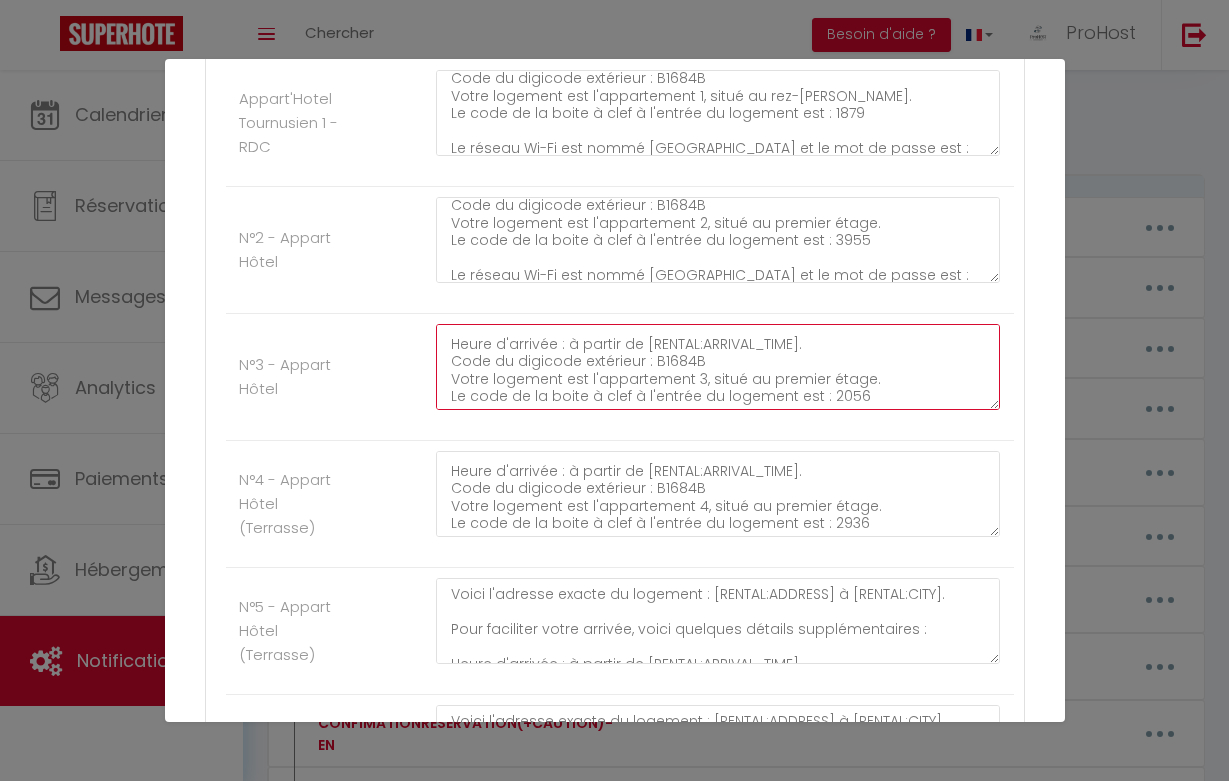 click on "Voici l'adresse exacte du logement : [RENTAL:ADDRESS] à [RENTAL:CITY].
Pour faciliter votre arrivée, voici quelques détails supplémentaires :
Heure d'arrivée : à partir de [RENTAL:ARRIVAL_TIME].
Code du digicode extérieur : B1684B
Votre logement est l'appartement 3, situé au premier étage.
Le code de la boite à clef à l'entrée du logement est : 2056" at bounding box center [718, -1729] 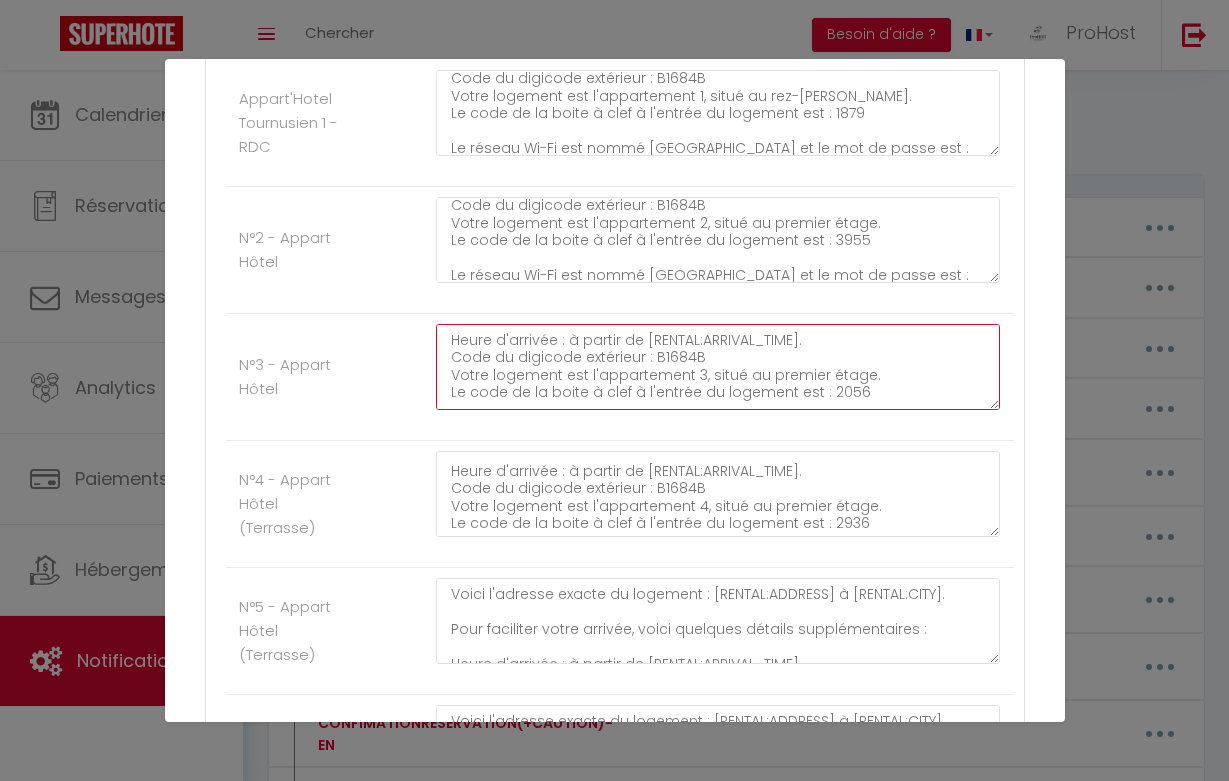 scroll, scrollTop: 95, scrollLeft: 0, axis: vertical 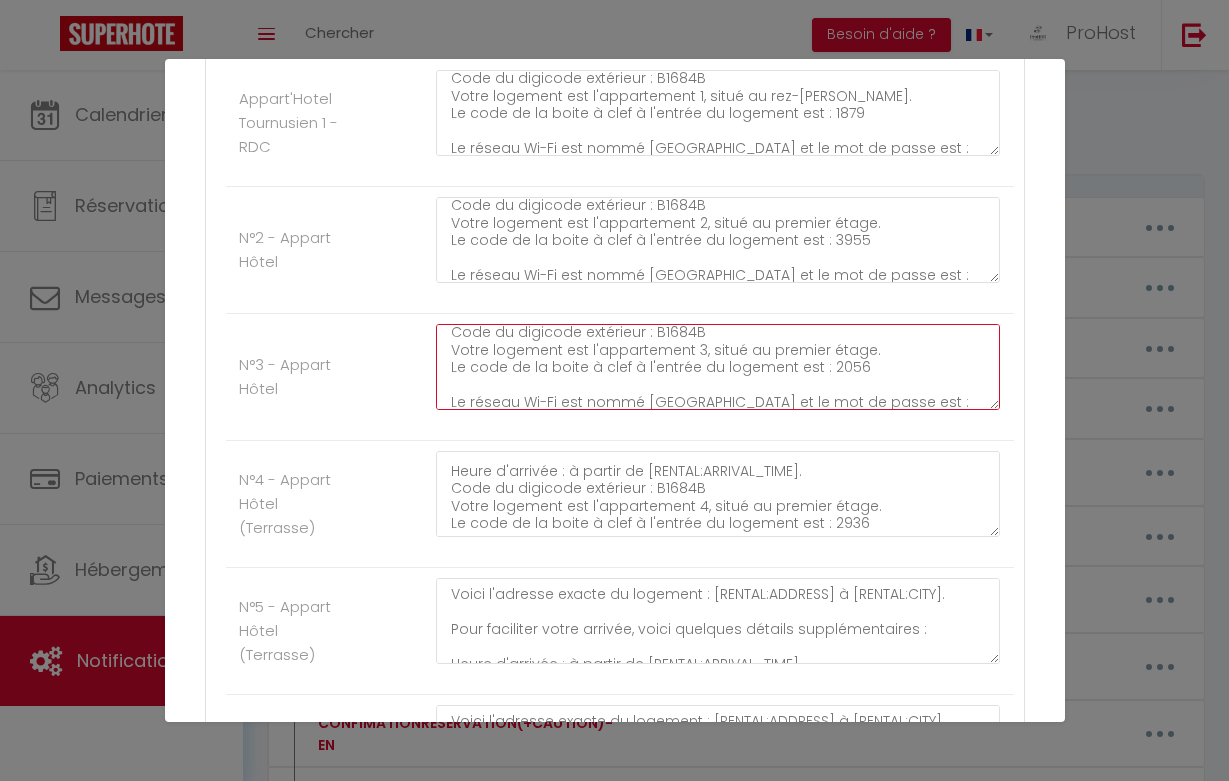drag, startPoint x: 955, startPoint y: 392, endPoint x: 377, endPoint y: 390, distance: 578.0035 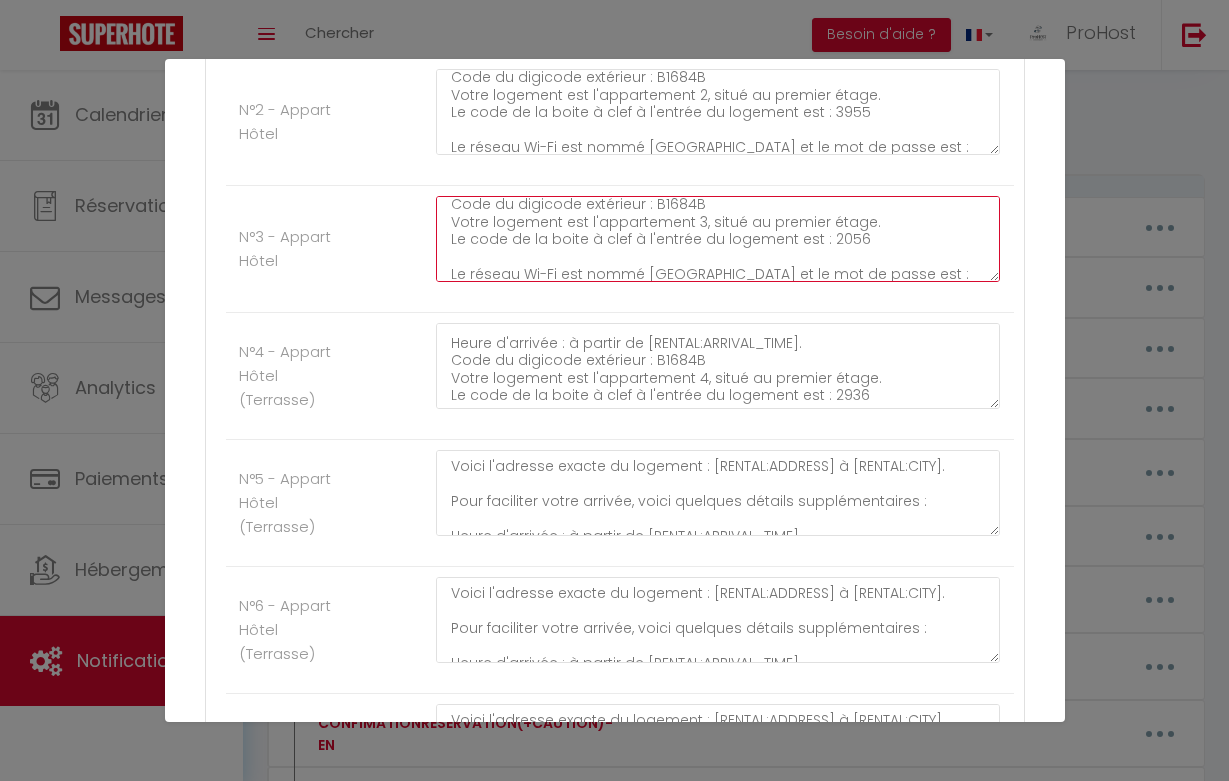 scroll, scrollTop: 2667, scrollLeft: 0, axis: vertical 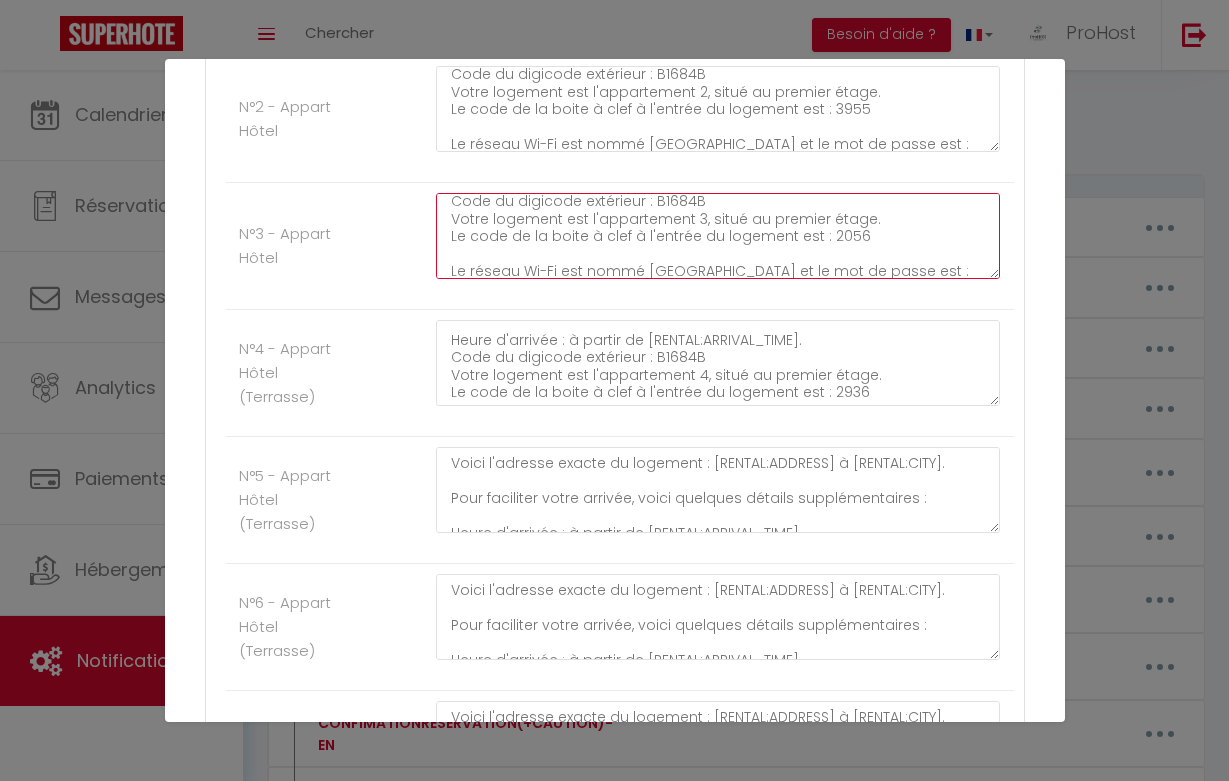 type on "Voici l'adresse exacte du logement : [RENTAL:ADDRESS] à [RENTAL:CITY].
Pour faciliter votre arrivée, voici quelques détails supplémentaires :
Heure d'arrivée : à partir de [RENTAL:ARRIVAL_TIME].
Code du digicode extérieur : B1684B
Votre logement est l'appartement 3, situé au premier étage.
Le code de la boite à clef à l'entrée du logement est : 2056
Le réseau Wi-Fi est nommé [GEOGRAPHIC_DATA] et le mot de passe est : Hotel71700" 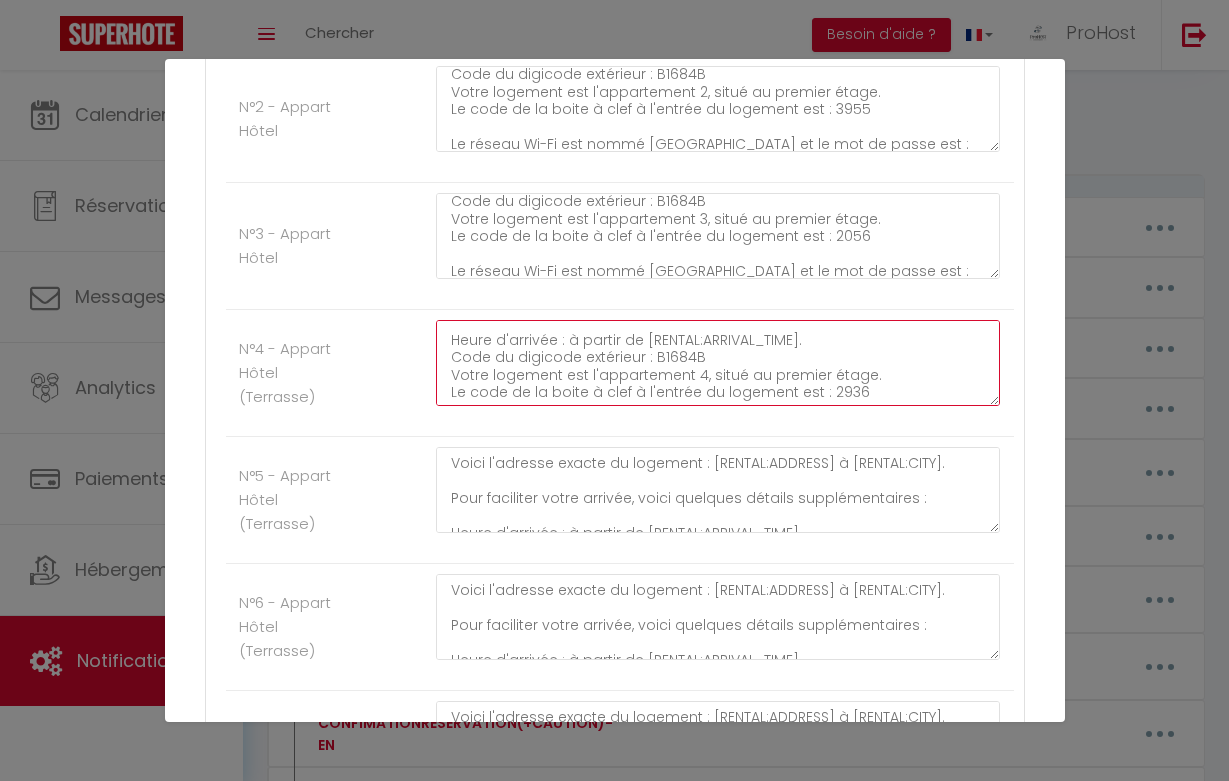 click on "Voici l'adresse exacte du logement : [RENTAL:ADDRESS] à [RENTAL:CITY].
Pour faciliter votre arrivée, voici quelques détails supplémentaires :
Heure d'arrivée : à partir de [RENTAL:ARRIVAL_TIME].
Code du digicode extérieur : B1684B
Votre logement est l'appartement 4, situé au premier étage.
Le code de la boite à clef à l'entrée du logement est : 2936" at bounding box center (718, -1320) 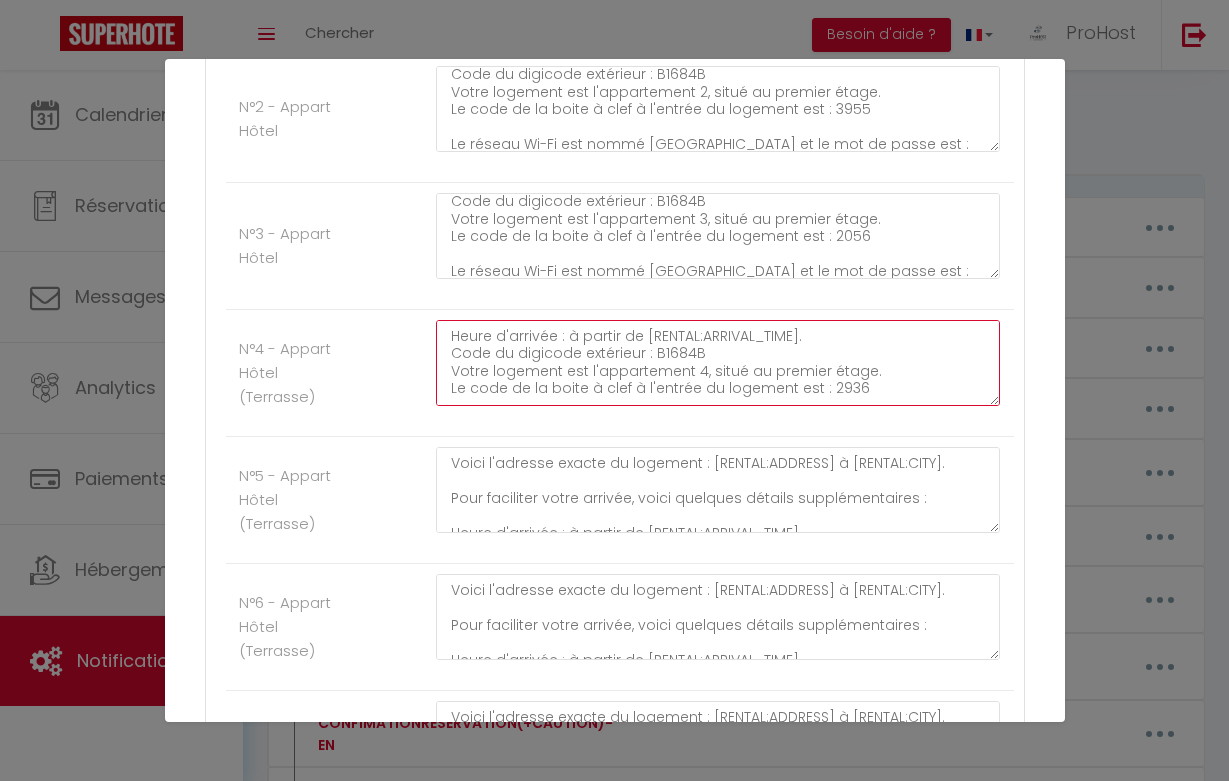 paste on "Le réseau Wi-Fi est nommé [GEOGRAPHIC_DATA] et le mot de passe est : Hotel71700" 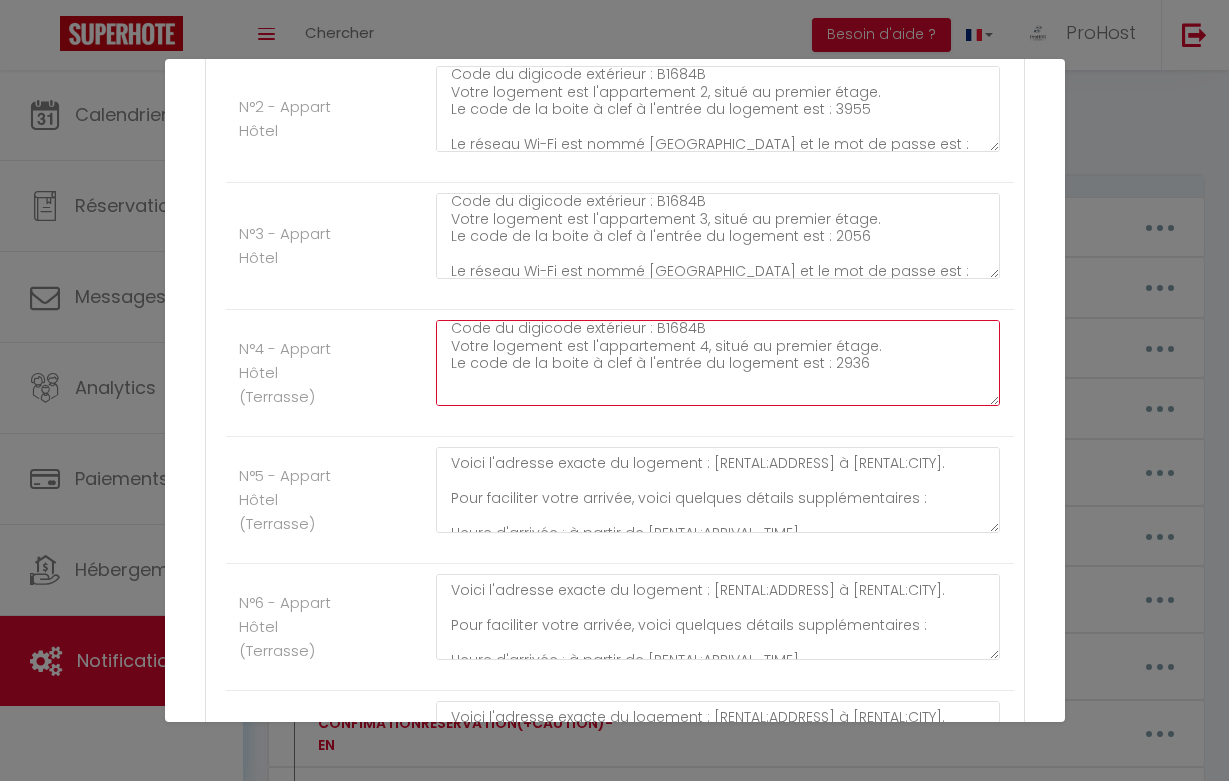 scroll, scrollTop: 112, scrollLeft: 0, axis: vertical 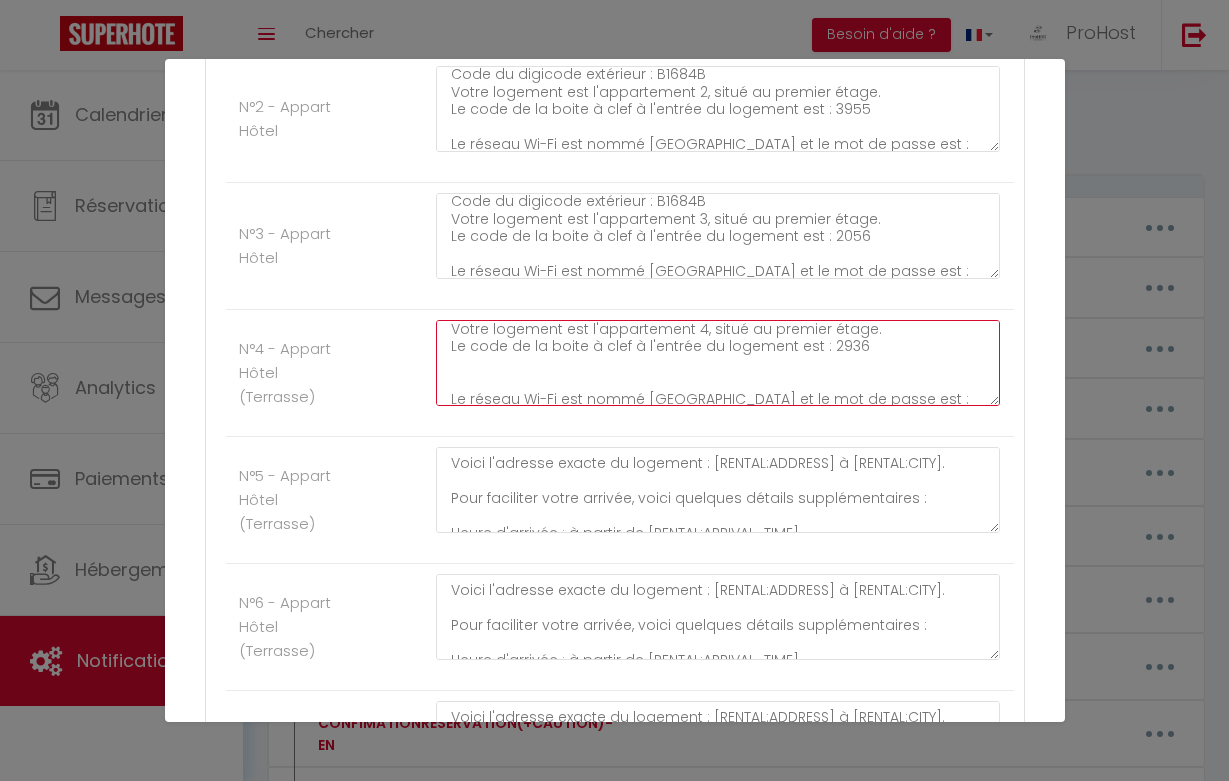 click on "Voici l'adresse exacte du logement : [RENTAL:ADDRESS] à [RENTAL:CITY].
Pour faciliter votre arrivée, voici quelques détails supplémentaires :
Heure d'arrivée : à partir de [RENTAL:ARRIVAL_TIME].
Code du digicode extérieur : B1684B
Votre logement est l'appartement 4, situé au premier étage.
Le code de la boite à clef à l'entrée du logement est : 2936
Le réseau Wi-Fi est nommé [GEOGRAPHIC_DATA] et le mot de passe est : Hotel71700" at bounding box center [718, -1320] 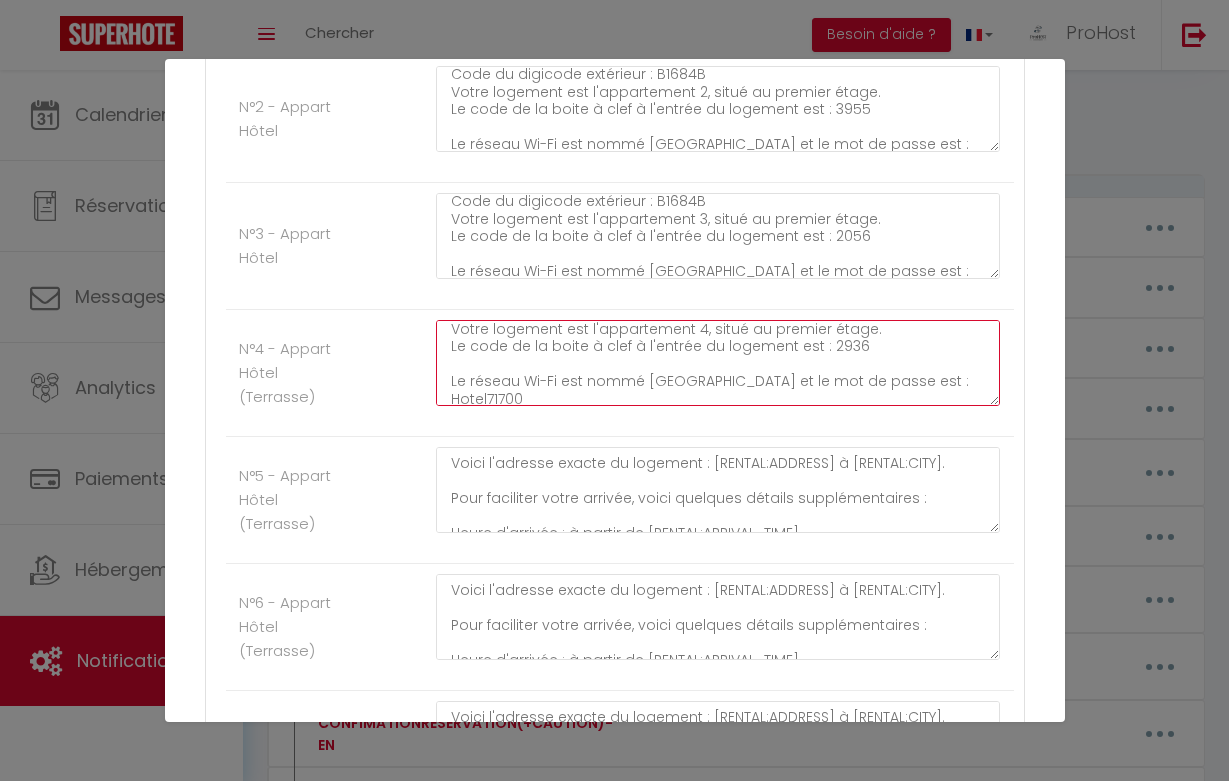 scroll, scrollTop: 100, scrollLeft: 0, axis: vertical 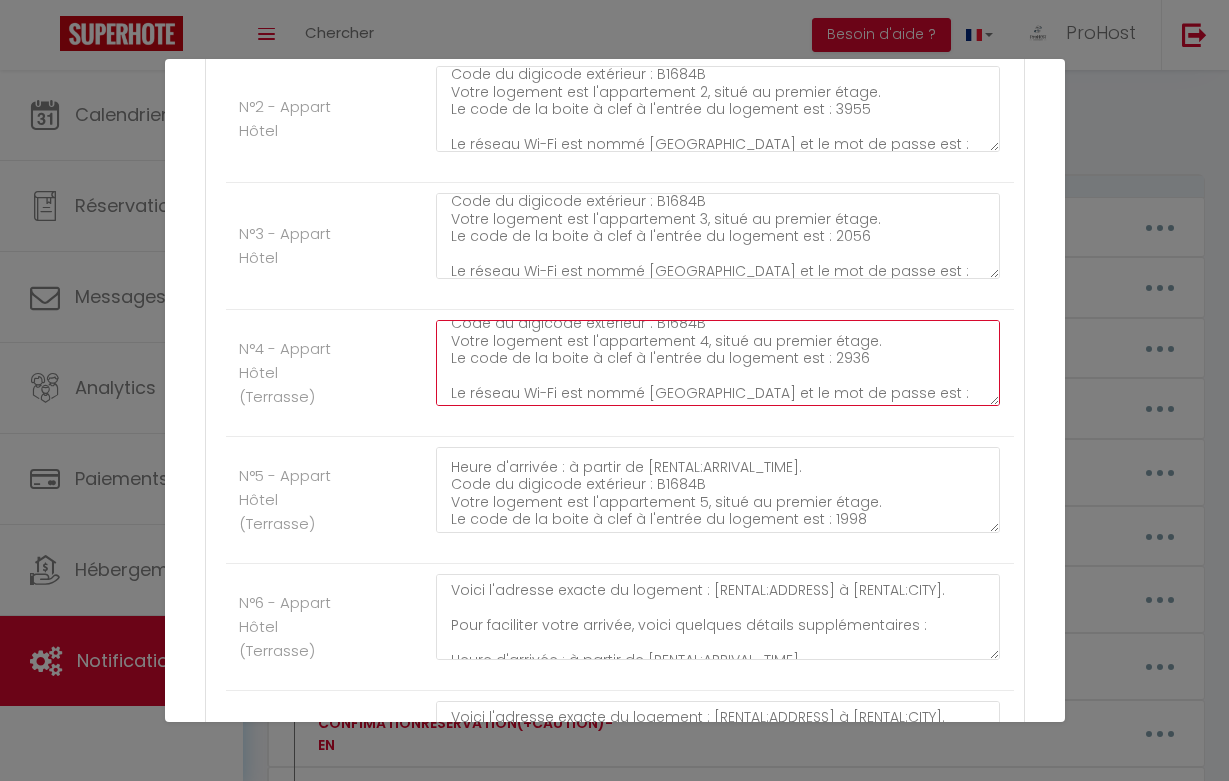 type on "Voici l'adresse exacte du logement : [RENTAL:ADDRESS] à [RENTAL:CITY].
Pour faciliter votre arrivée, voici quelques détails supplémentaires :
Heure d'arrivée : à partir de [RENTAL:ARRIVAL_TIME].
Code du digicode extérieur : B1684B
Votre logement est l'appartement 4, situé au premier étage.
Le code de la boite à clef à l'entrée du logement est : 2936
Le réseau Wi-Fi est nommé [GEOGRAPHIC_DATA] et le mot de passe est : Hotel71700" 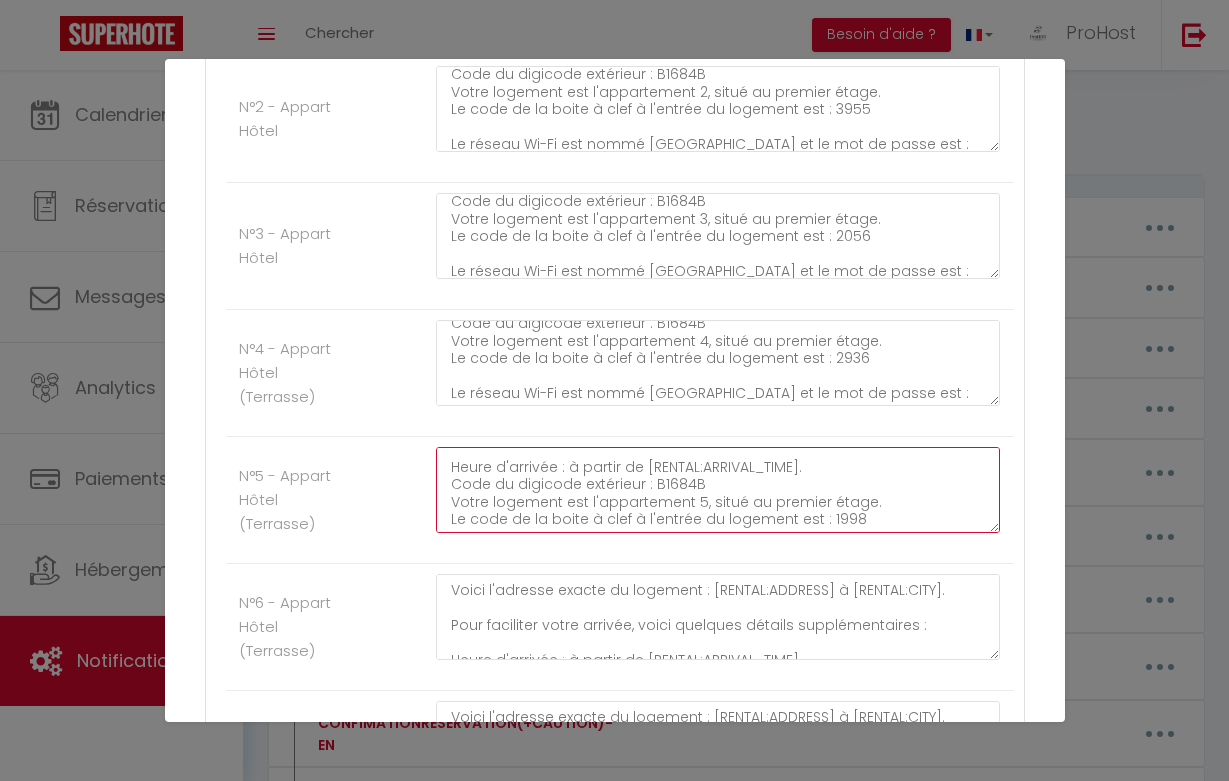 click on "Voici l'adresse exacte du logement : [RENTAL:ADDRESS] à [RENTAL:CITY].
Pour faciliter votre arrivée, voici quelques détails supplémentaires :
Heure d'arrivée : à partir de [RENTAL:ARRIVAL_TIME].
Code du digicode extérieur : B1684B
Votre logement est l'appartement 5, situé au premier étage.
Le code de la boite à clef à l'entrée du logement est : 1998" at bounding box center (718, -1193) 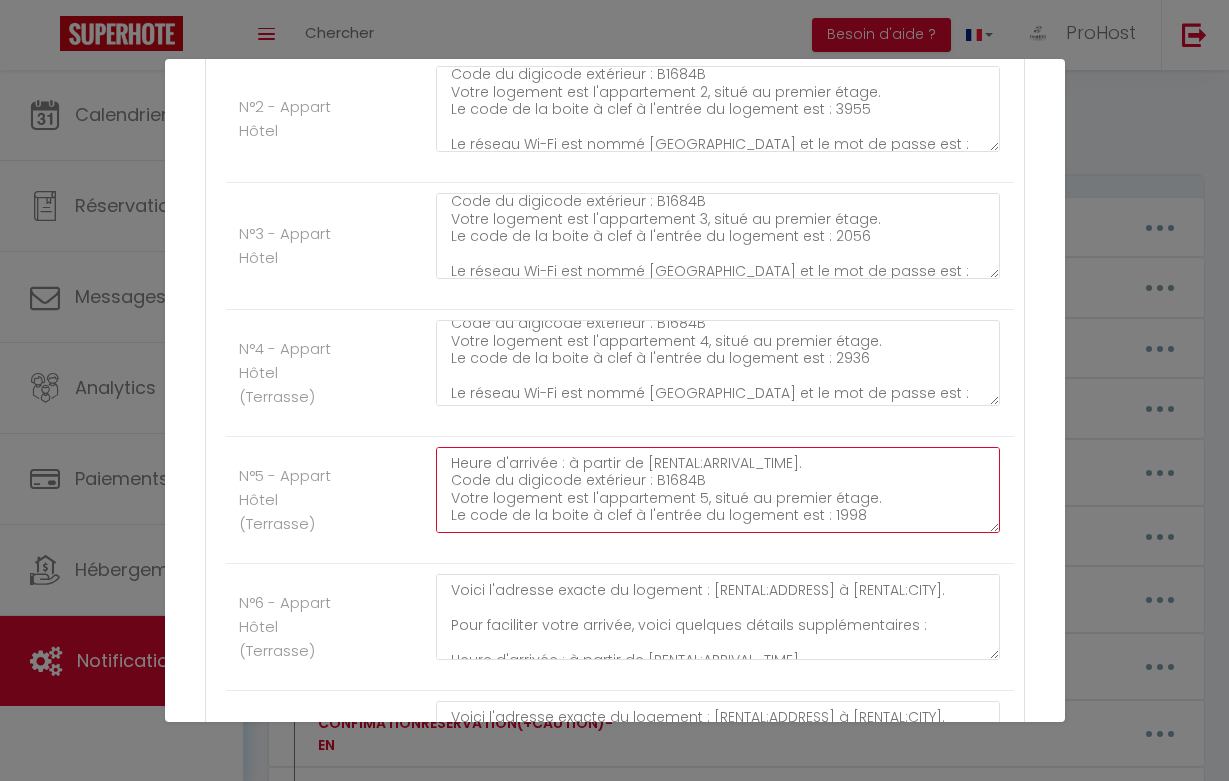 paste on "Le réseau Wi-Fi est nommé [GEOGRAPHIC_DATA] et le mot de passe est : Hotel71700" 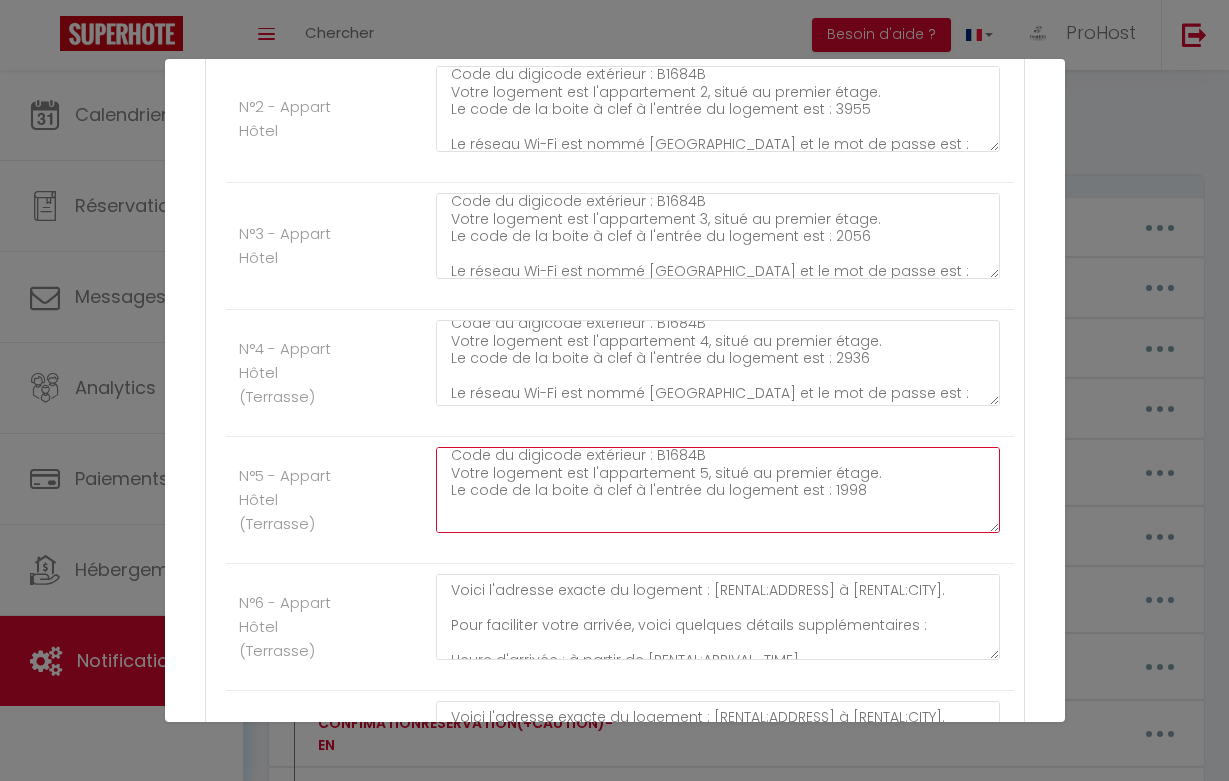 scroll, scrollTop: 112, scrollLeft: 0, axis: vertical 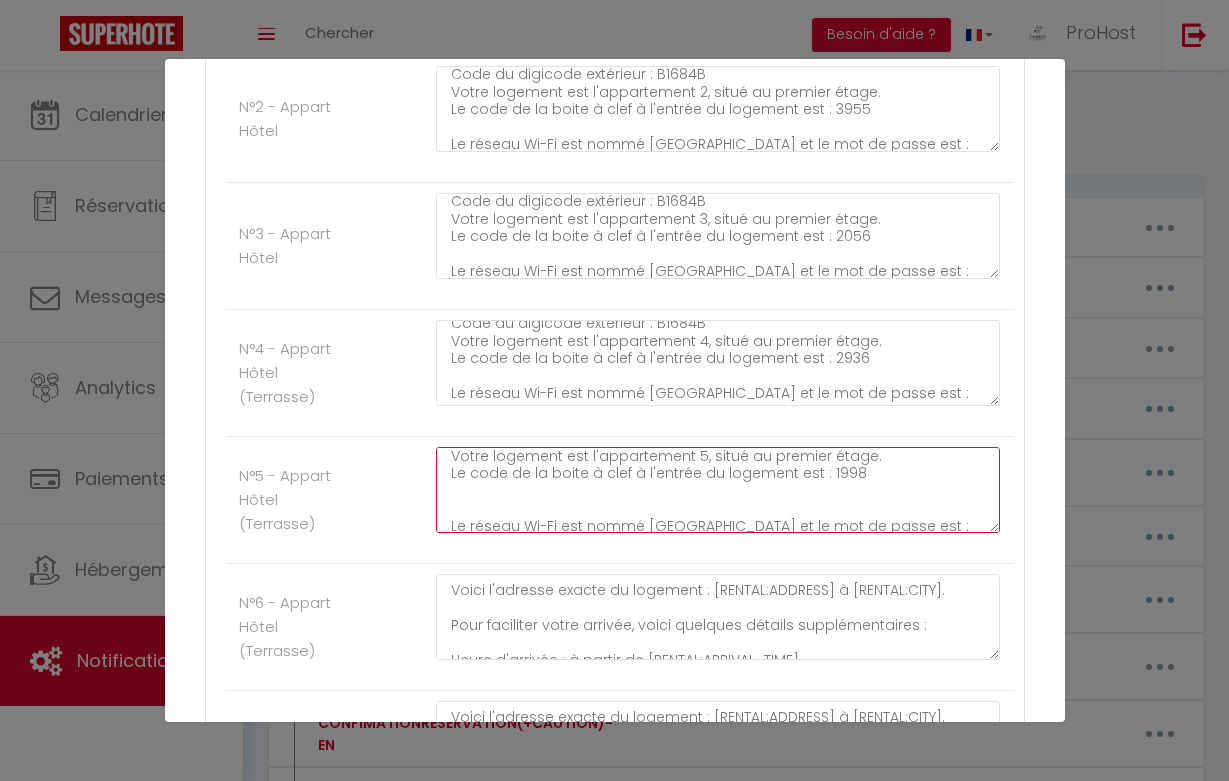 click on "Voici l'adresse exacte du logement : [RENTAL:ADDRESS] à [RENTAL:CITY].
Pour faciliter votre arrivée, voici quelques détails supplémentaires :
Heure d'arrivée : à partir de [RENTAL:ARRIVAL_TIME].
Code du digicode extérieur : B1684B
Votre logement est l'appartement 5, situé au premier étage.
Le code de la boite à clef à l'entrée du logement est : 1998
Le réseau Wi-Fi est nommé [GEOGRAPHIC_DATA] et le mot de passe est : Hotel71700" at bounding box center [718, -1193] 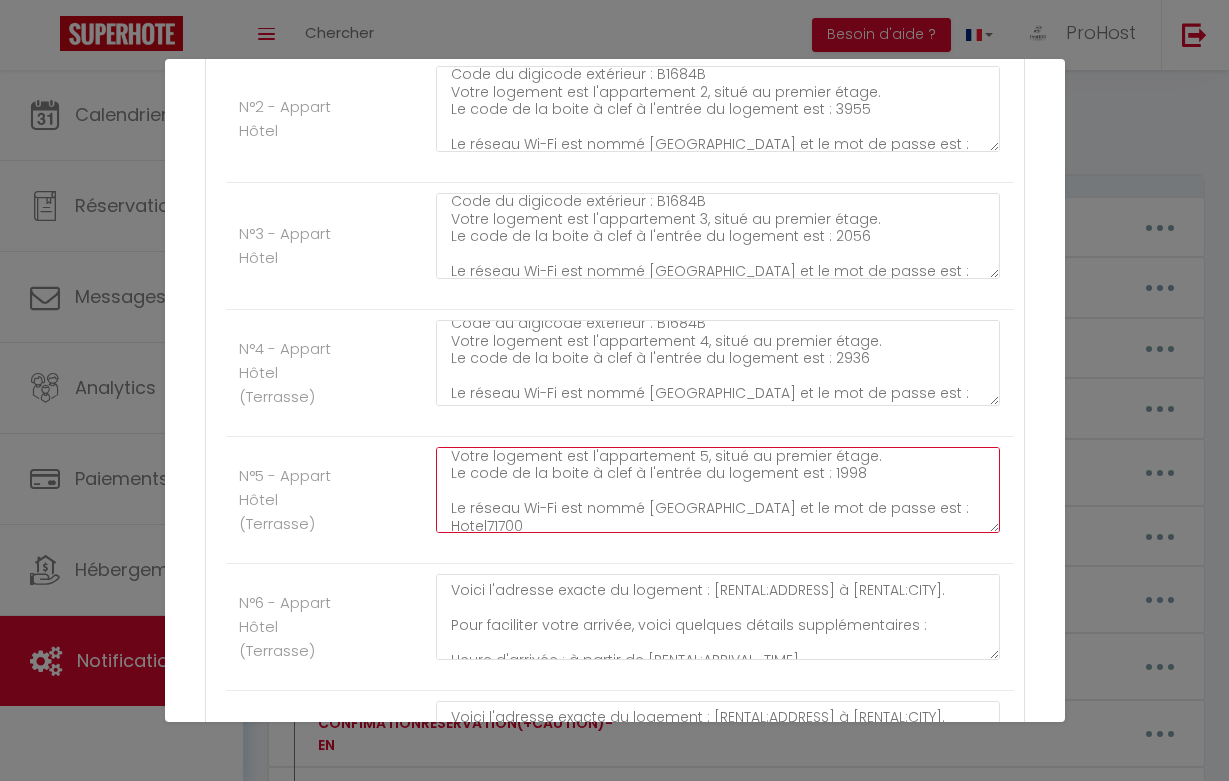 scroll, scrollTop: 100, scrollLeft: 0, axis: vertical 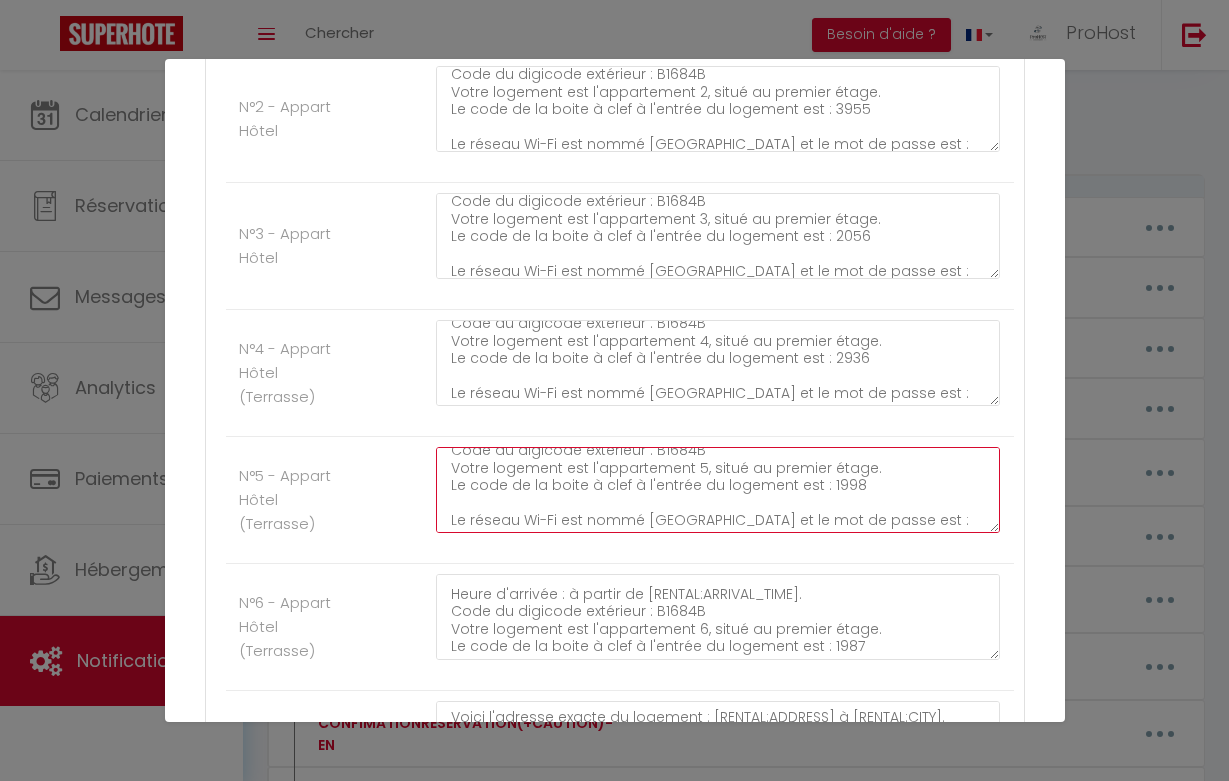 type on "Voici l'adresse exacte du logement : [RENTAL:ADDRESS] à [RENTAL:CITY].
Pour faciliter votre arrivée, voici quelques détails supplémentaires :
Heure d'arrivée : à partir de [RENTAL:ARRIVAL_TIME].
Code du digicode extérieur : B1684B
Votre logement est l'appartement 5, situé au premier étage.
Le code de la boite à clef à l'entrée du logement est : 1998
Le réseau Wi-Fi est nommé [GEOGRAPHIC_DATA] et le mot de passe est : Hotel71700" 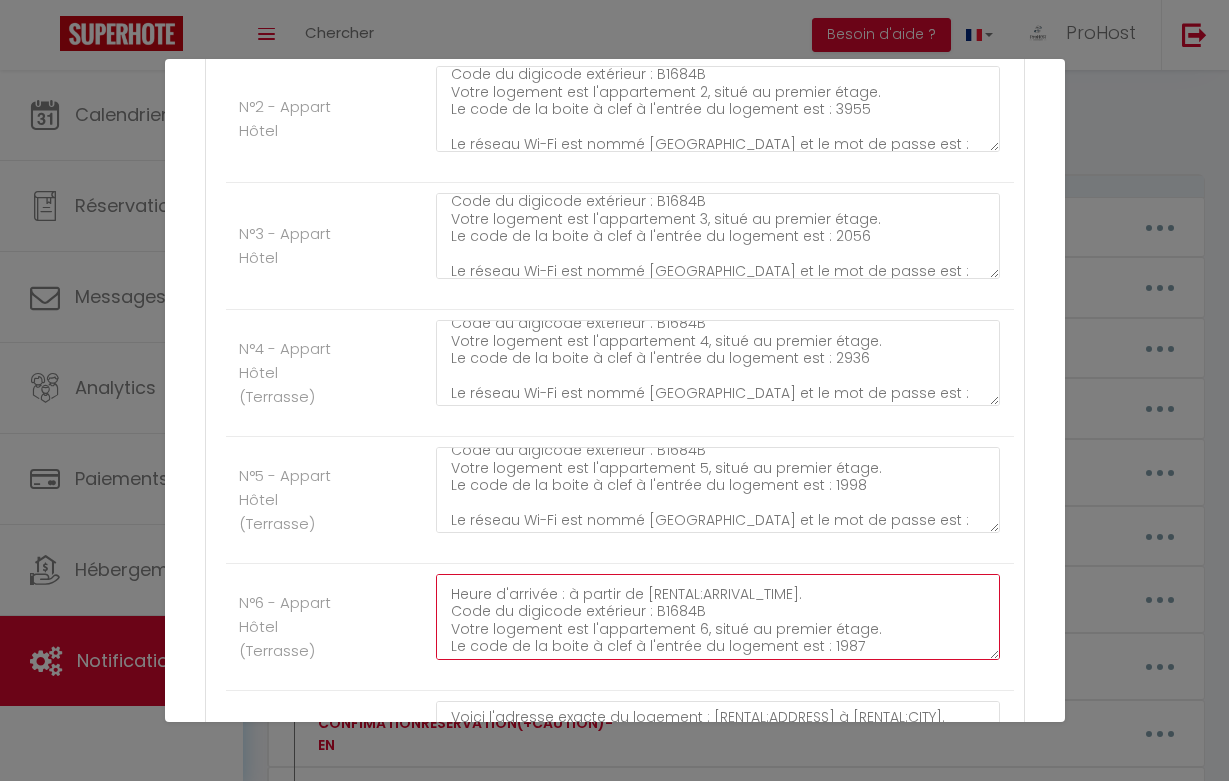 click on "Voici l'adresse exacte du logement : [RENTAL:ADDRESS] à [RENTAL:CITY].
Pour faciliter votre arrivée, voici quelques détails supplémentaires :
Heure d'arrivée : à partir de [RENTAL:ARRIVAL_TIME].
Code du digicode extérieur : B1684B
Votre logement est l'appartement 6, situé au premier étage.
Le code de la boite à clef à l'entrée du logement est : 1987" at bounding box center (718, -1066) 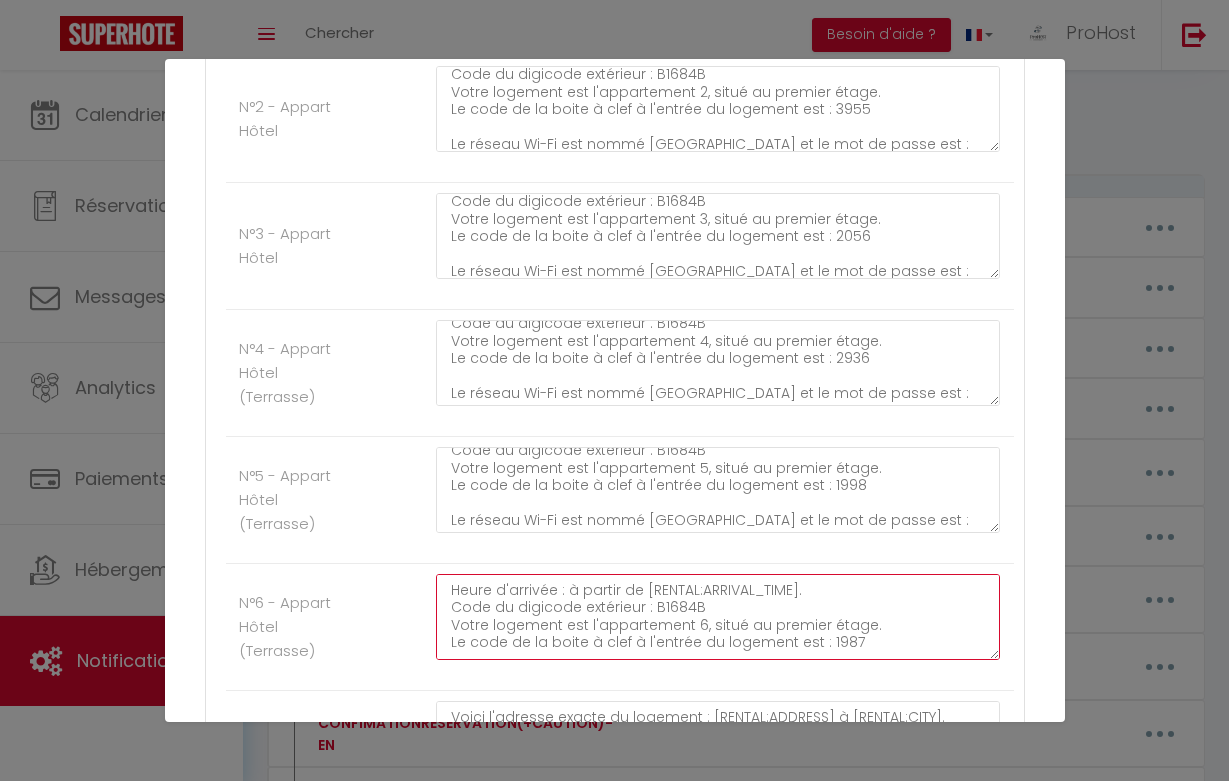 paste on "Le réseau Wi-Fi est nommé [GEOGRAPHIC_DATA] et le mot de passe est : Hotel71700" 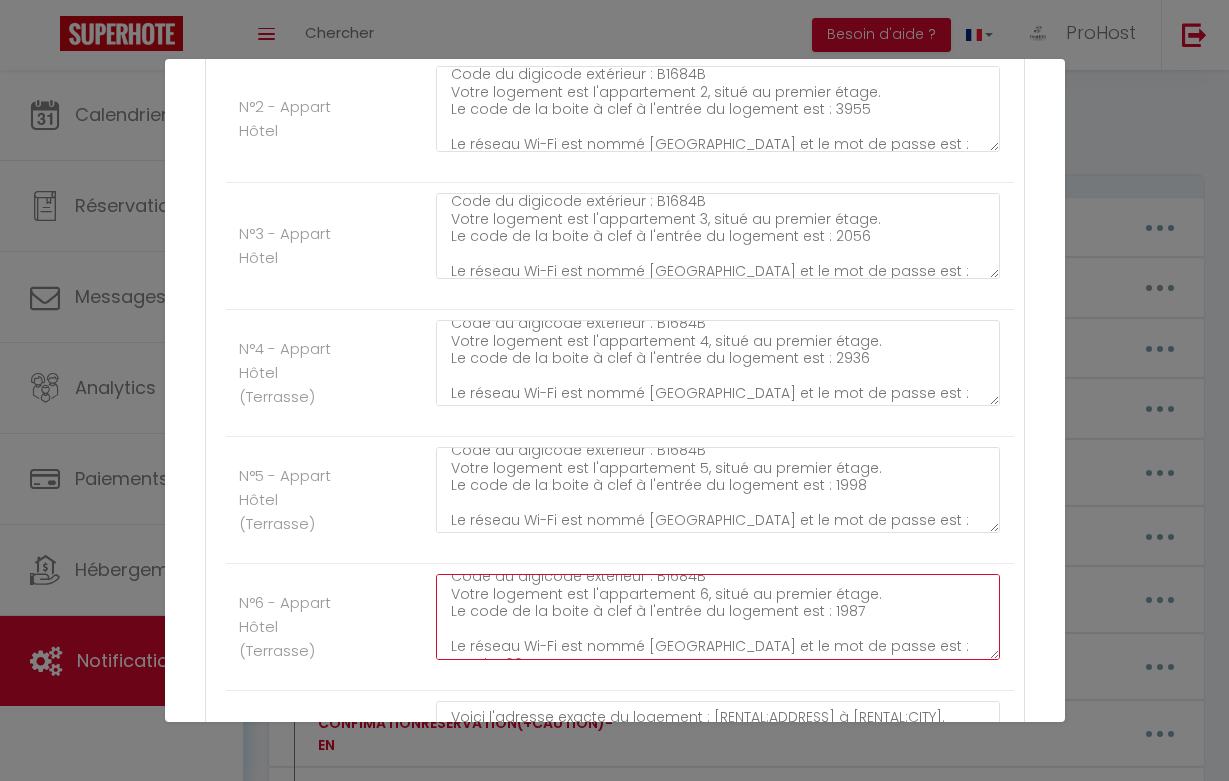 scroll, scrollTop: 100, scrollLeft: 0, axis: vertical 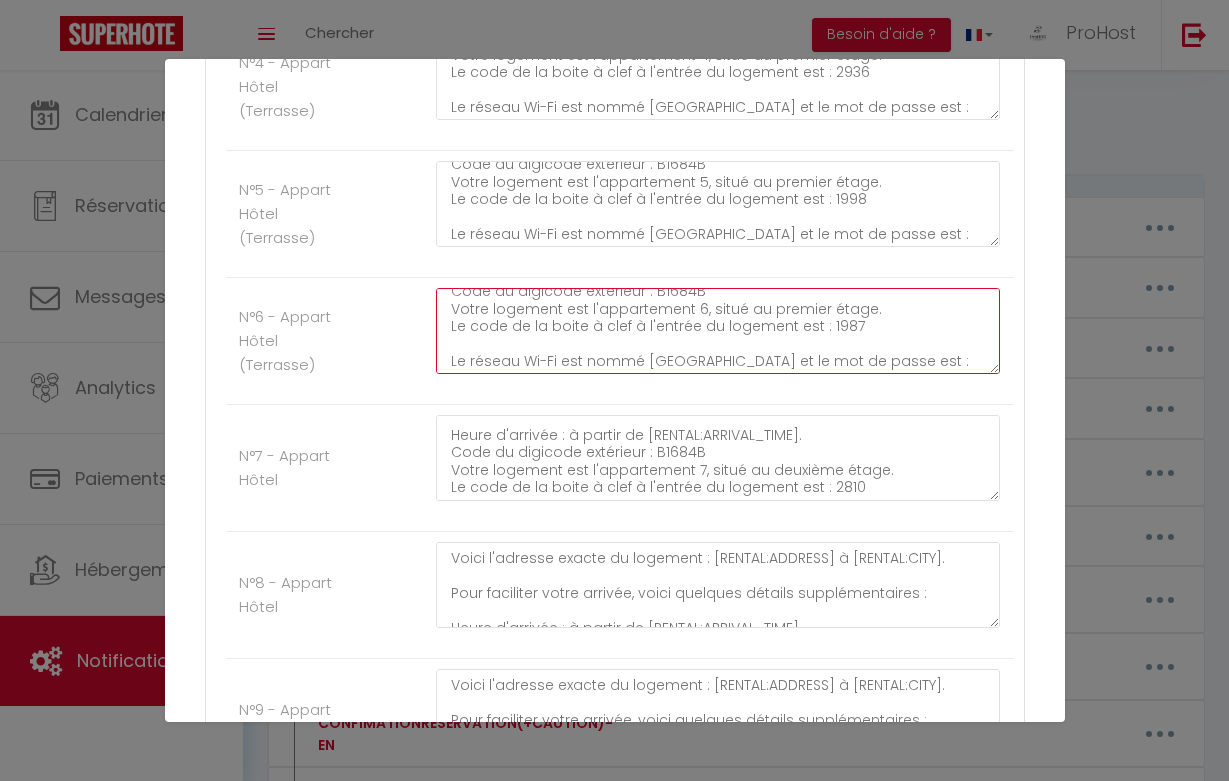 type on "Voici l'adresse exacte du logement : [RENTAL:ADDRESS] à [RENTAL:CITY].
Pour faciliter votre arrivée, voici quelques détails supplémentaires :
Heure d'arrivée : à partir de [RENTAL:ARRIVAL_TIME].
Code du digicode extérieur : B1684B
Votre logement est l'appartement 6, situé au premier étage.
Le code de la boite à clef à l'entrée du logement est : 1987
Le réseau Wi-Fi est nommé [GEOGRAPHIC_DATA] et le mot de passe est : Hotel71700" 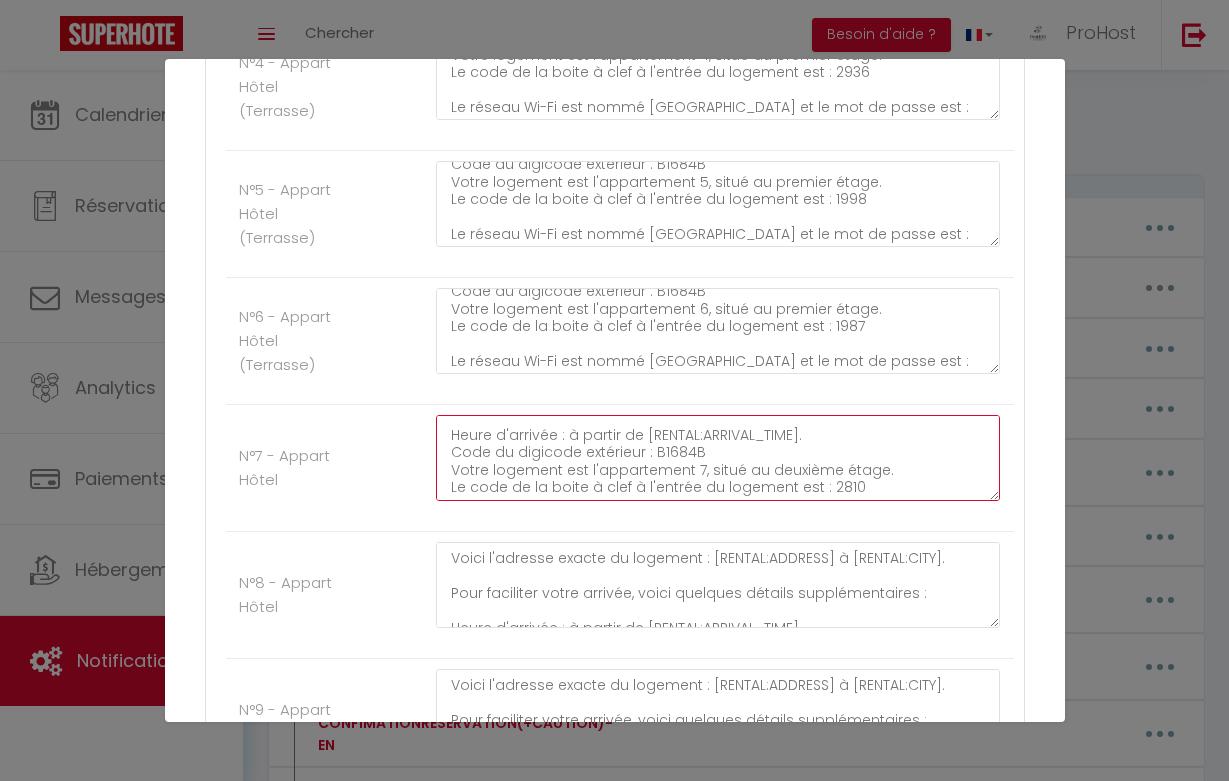 click on "Voici l'adresse exacte du logement : [RENTAL:ADDRESS] à [RENTAL:CITY].
Pour faciliter votre arrivée, voici quelques détails supplémentaires :
Heure d'arrivée : à partir de [RENTAL:ARRIVAL_TIME].
Code du digicode extérieur : B1684B
Votre logement est l'appartement 7, situé au deuxième étage.
Le code de la boite à clef à l'entrée du logement est : 2810" at bounding box center (718, -1225) 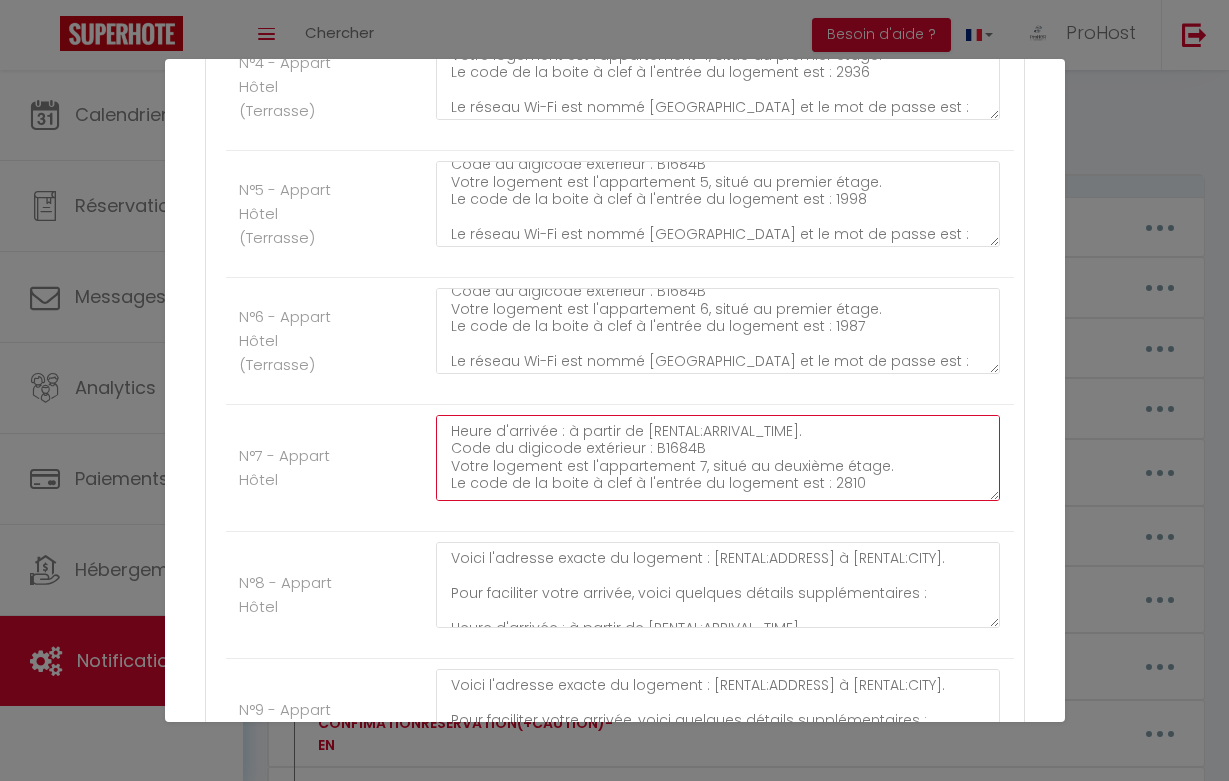 paste on "Le réseau Wi-Fi est nommé [GEOGRAPHIC_DATA] et le mot de passe est : Hotel71700" 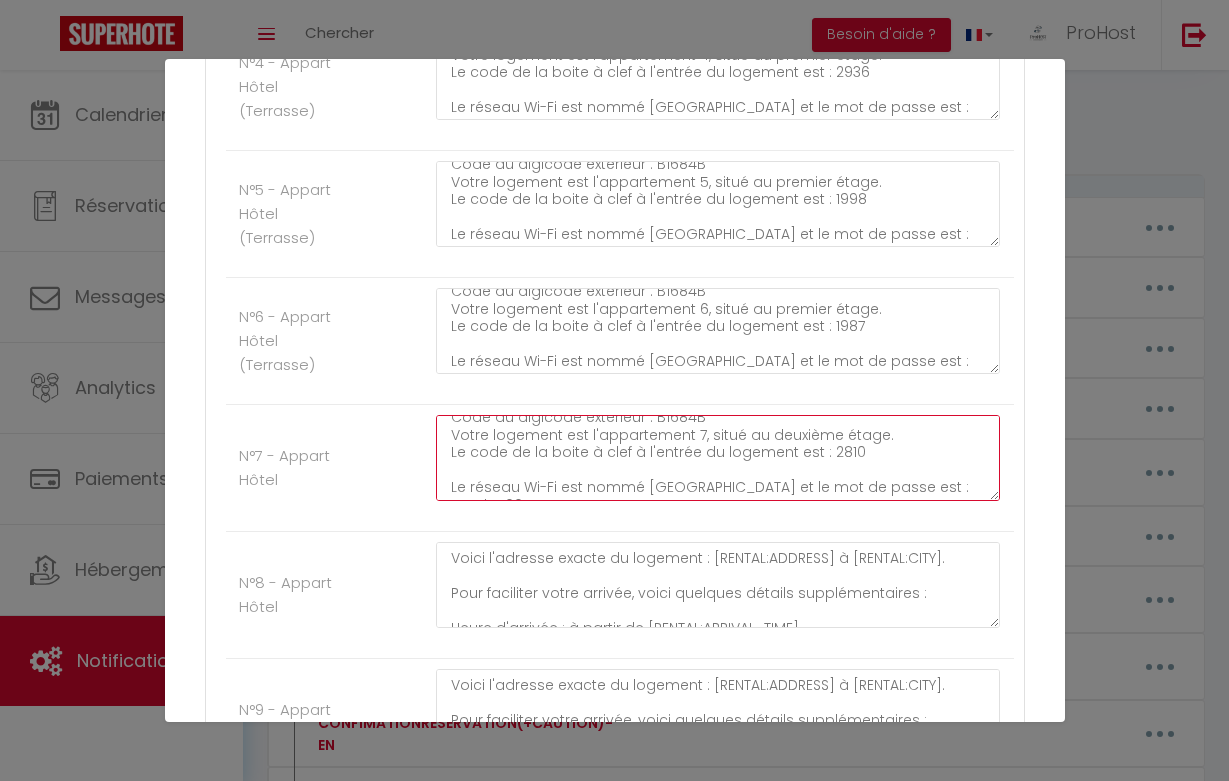 scroll, scrollTop: 100, scrollLeft: 0, axis: vertical 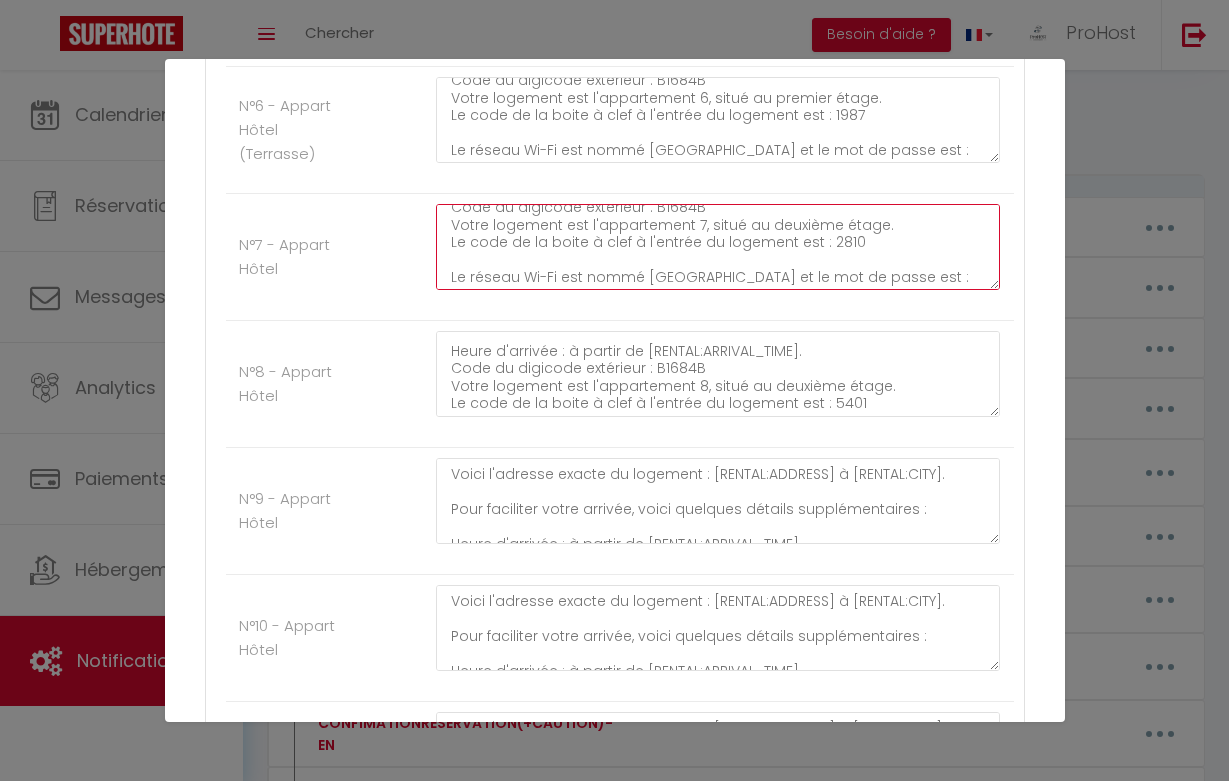 type on "Voici l'adresse exacte du logement : [RENTAL:ADDRESS] à [RENTAL:CITY].
Pour faciliter votre arrivée, voici quelques détails supplémentaires :
Heure d'arrivée : à partir de [RENTAL:ARRIVAL_TIME].
Code du digicode extérieur : B1684B
Votre logement est l'appartement 7, situé au deuxième étage.
Le code de la boite à clef à l'entrée du logement est : 2810
Le réseau Wi-Fi est nommé [GEOGRAPHIC_DATA] et le mot de passe est : Hotel71700" 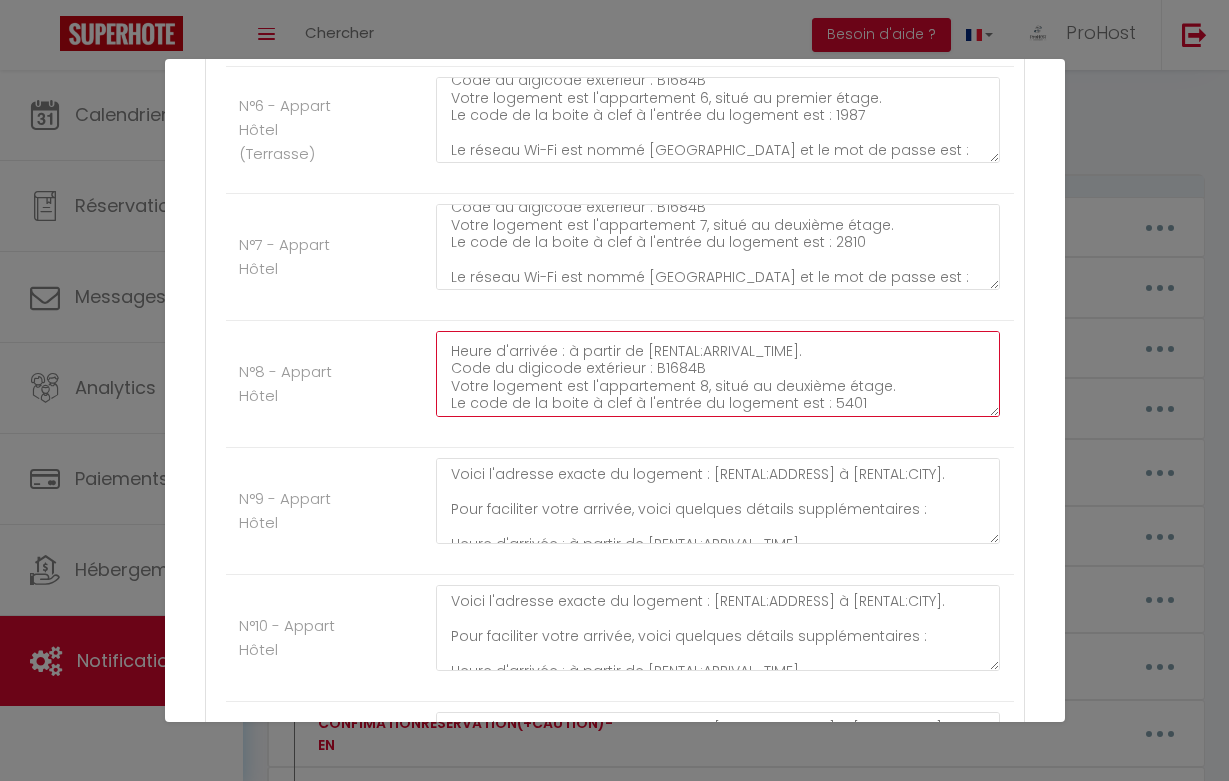 click on "Voici l'adresse exacte du logement : [RENTAL:ADDRESS] à [RENTAL:CITY].
Pour faciliter votre arrivée, voici quelques détails supplémentaires :
Heure d'arrivée : à partir de [RENTAL:ARRIVAL_TIME].
Code du digicode extérieur : B1684B
Votre logement est l'appartement 8, situé au deuxième étage.
Le code de la boite à clef à l'entrée du logement est : 5401" at bounding box center (718, -1309) 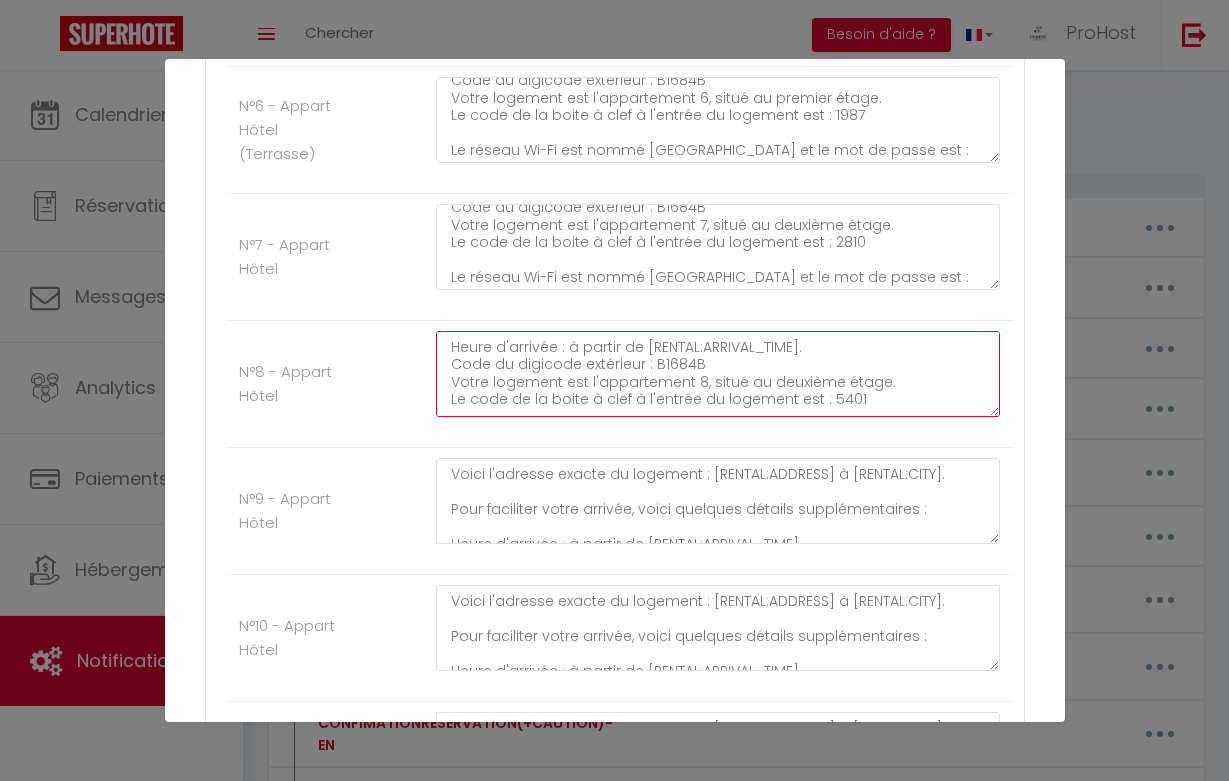 paste on "Le réseau Wi-Fi est nommé [GEOGRAPHIC_DATA] et le mot de passe est : Hotel71700" 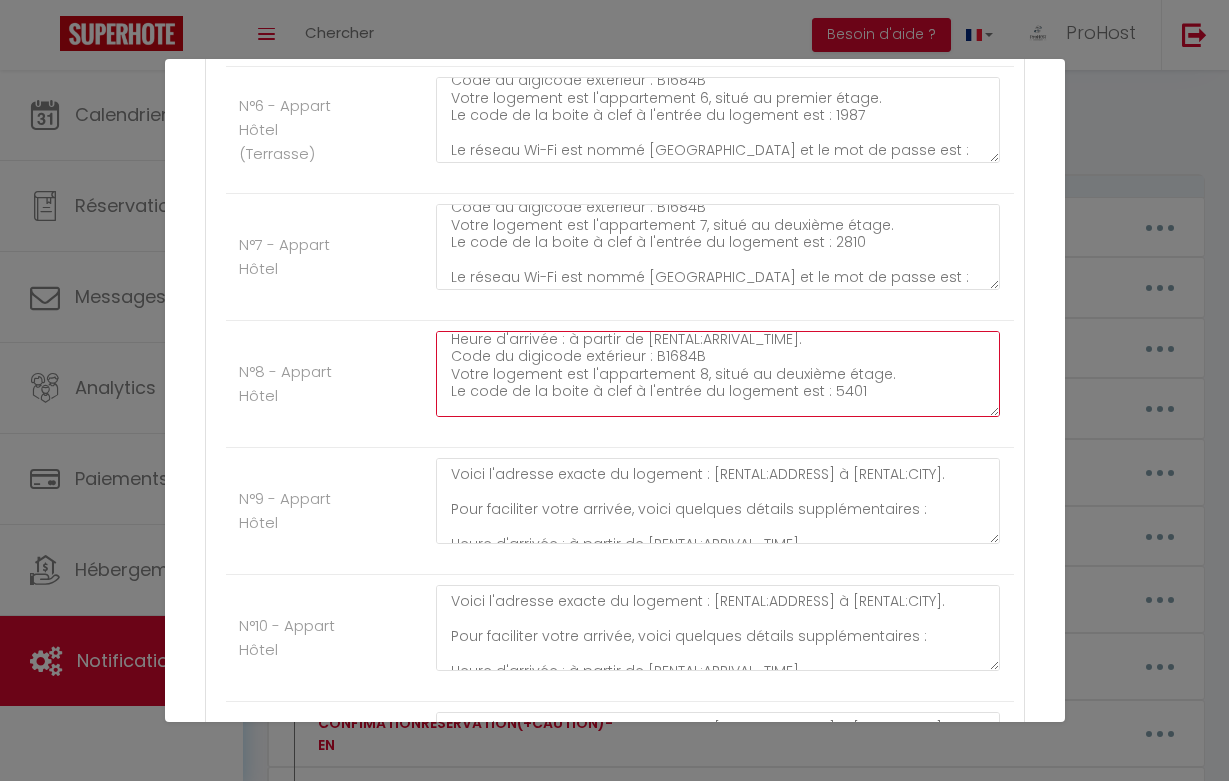 scroll, scrollTop: 95, scrollLeft: 0, axis: vertical 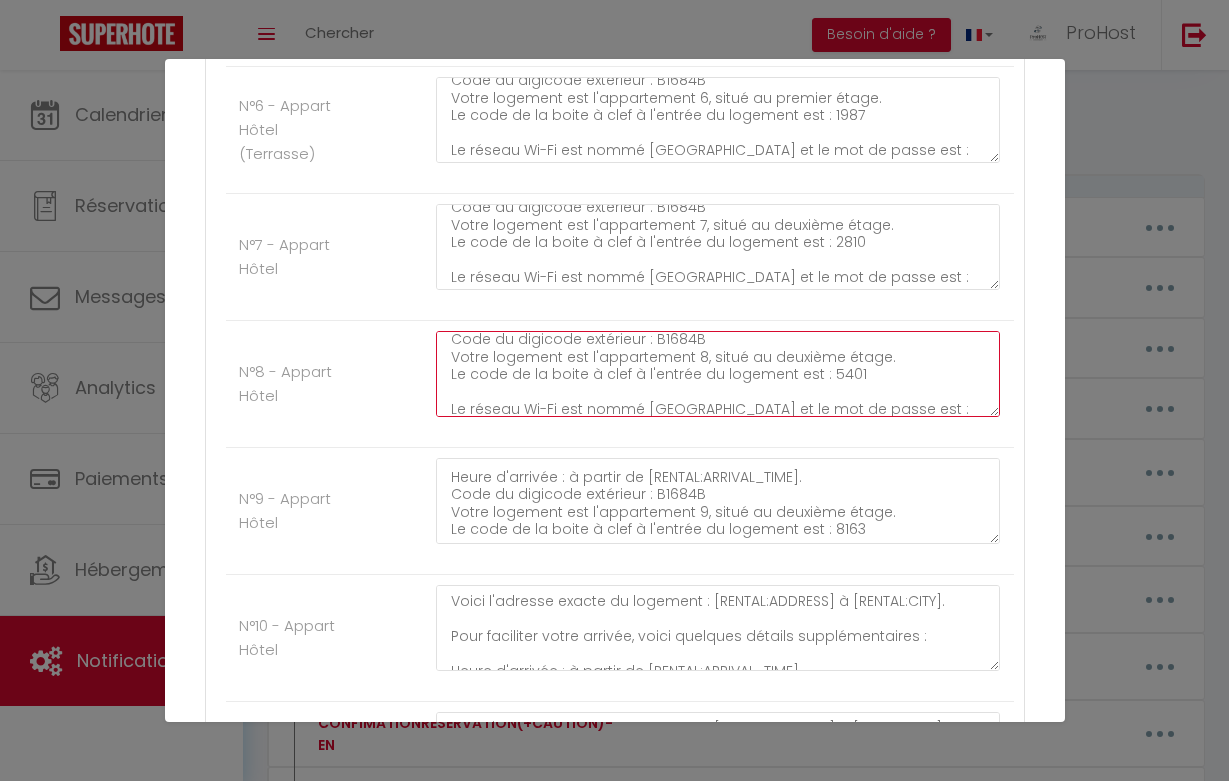 type on "Voici l'adresse exacte du logement : [RENTAL:ADDRESS] à [RENTAL:CITY].
Pour faciliter votre arrivée, voici quelques détails supplémentaires :
Heure d'arrivée : à partir de [RENTAL:ARRIVAL_TIME].
Code du digicode extérieur : B1684B
Votre logement est l'appartement 8, situé au deuxième étage.
Le code de la boite à clef à l'entrée du logement est : 5401
Le réseau Wi-Fi est nommé [GEOGRAPHIC_DATA] et le mot de passe est : Hotel71700" 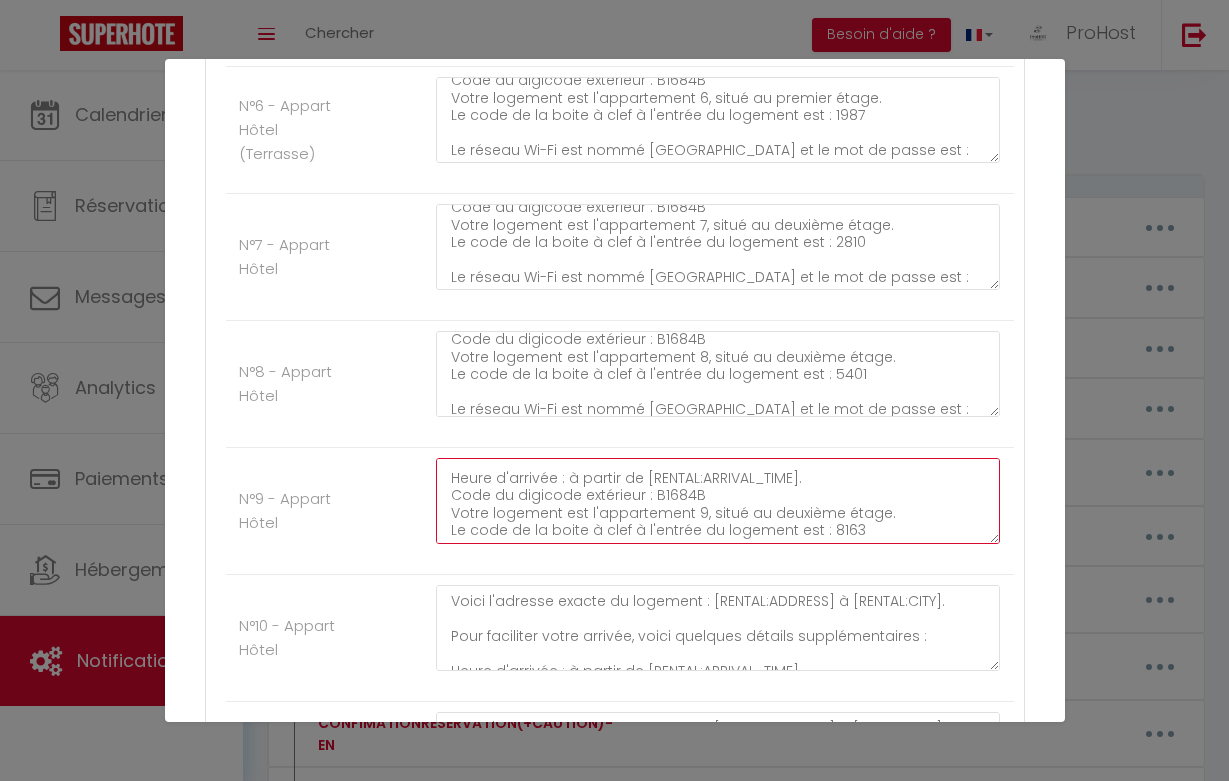 click on "Voici l'adresse exacte du logement : [RENTAL:ADDRESS] à [RENTAL:CITY].
Pour faciliter votre arrivée, voici quelques détails supplémentaires :
Heure d'arrivée : à partir de [RENTAL:ARRIVAL_TIME].
Code du digicode extérieur : B1684B
Votre logement est l'appartement 9, situé au deuxième étage.
Le code de la boite à clef à l'entrée du logement est : 8163" at bounding box center [718, -1182] 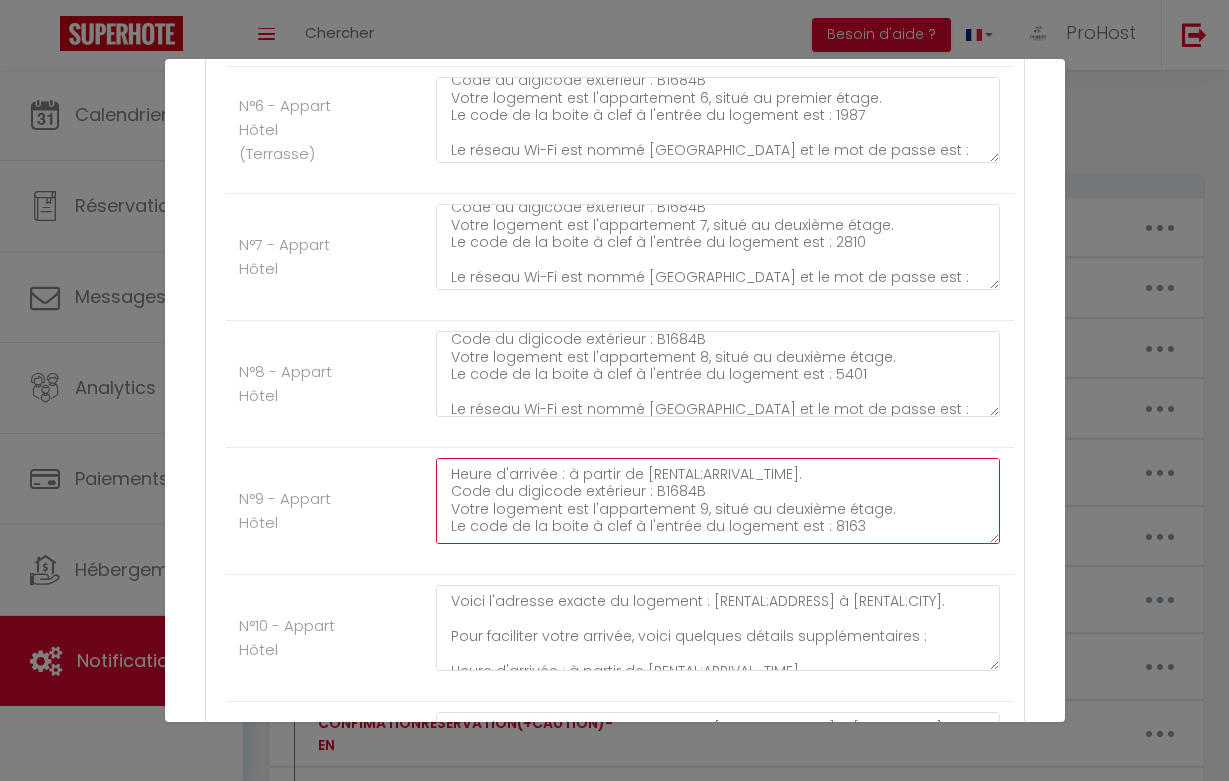 paste on "Le réseau Wi-Fi est nommé [GEOGRAPHIC_DATA] et le mot de passe est : Hotel71700" 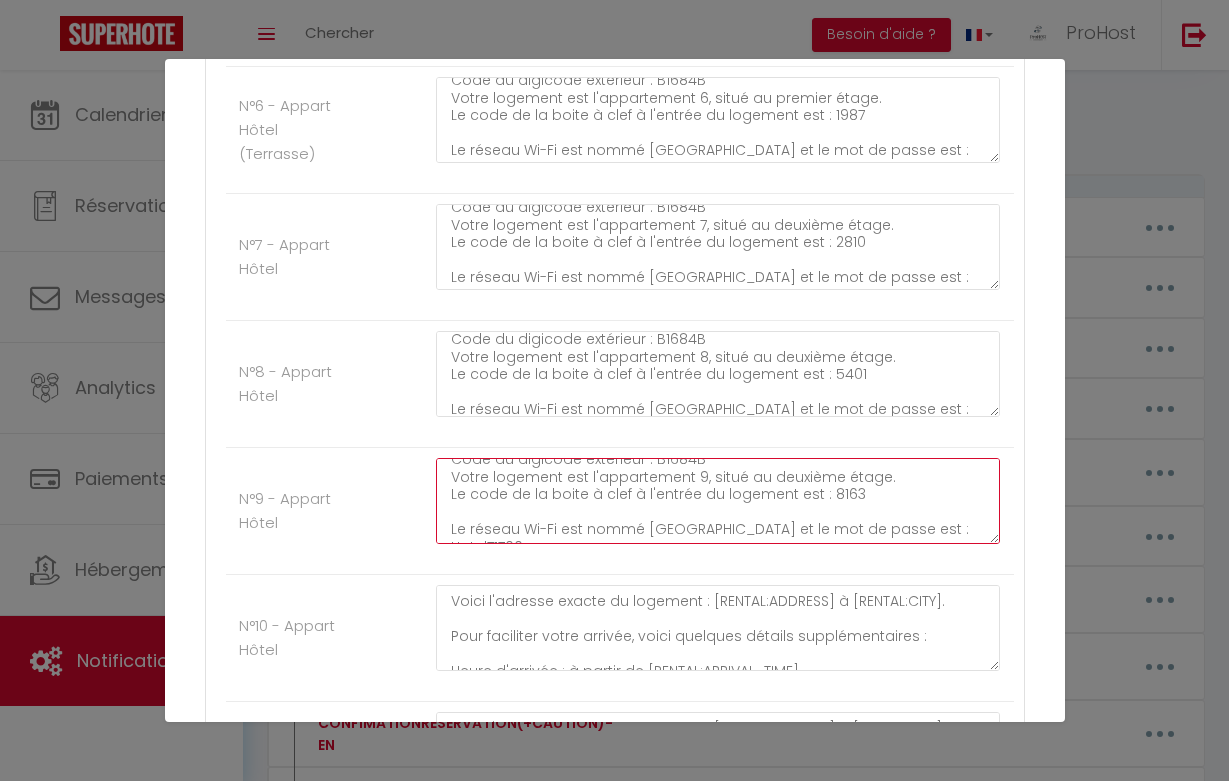 scroll, scrollTop: 100, scrollLeft: 0, axis: vertical 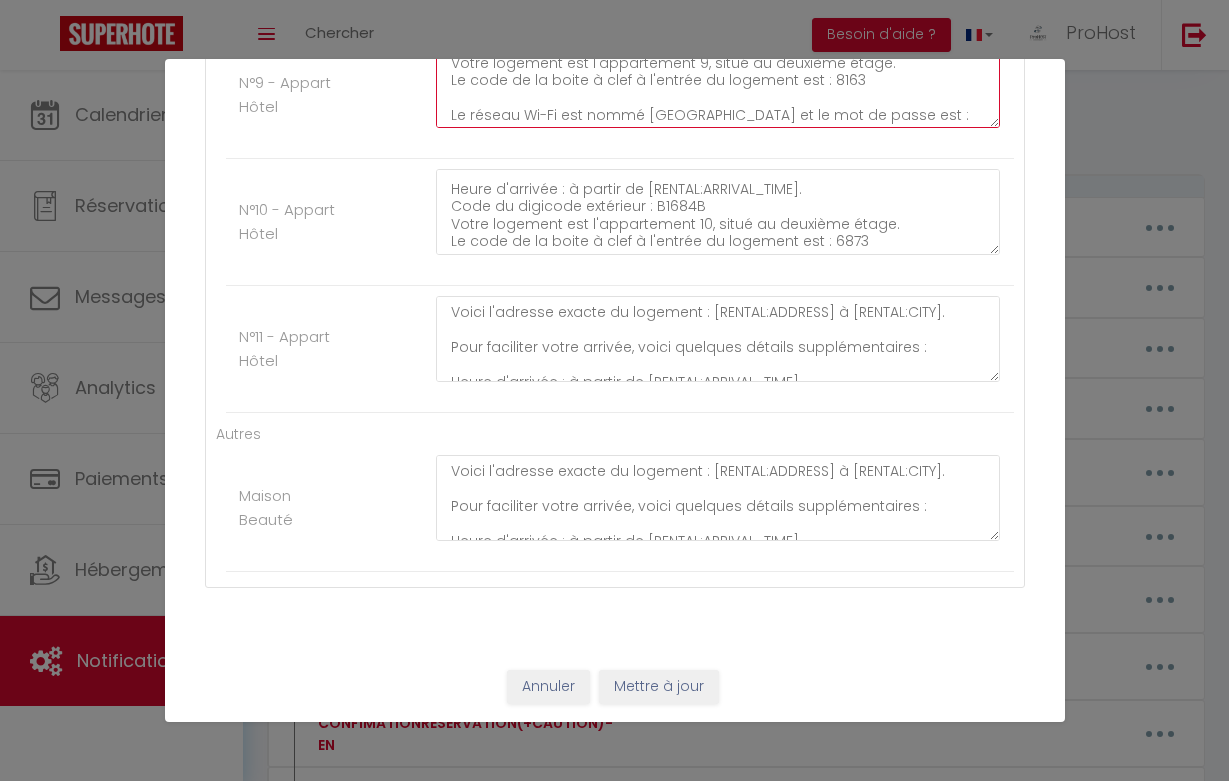type on "Voici l'adresse exacte du logement : [RENTAL:ADDRESS] à [RENTAL:CITY].
Pour faciliter votre arrivée, voici quelques détails supplémentaires :
Heure d'arrivée : à partir de [RENTAL:ARRIVAL_TIME].
Code du digicode extérieur : B1684B
Votre logement est l'appartement 9, situé au deuxième étage.
Le code de la boite à clef à l'entrée du logement est : 8163
Le réseau Wi-Fi est nommé [GEOGRAPHIC_DATA] et le mot de passe est : Hotel71700" 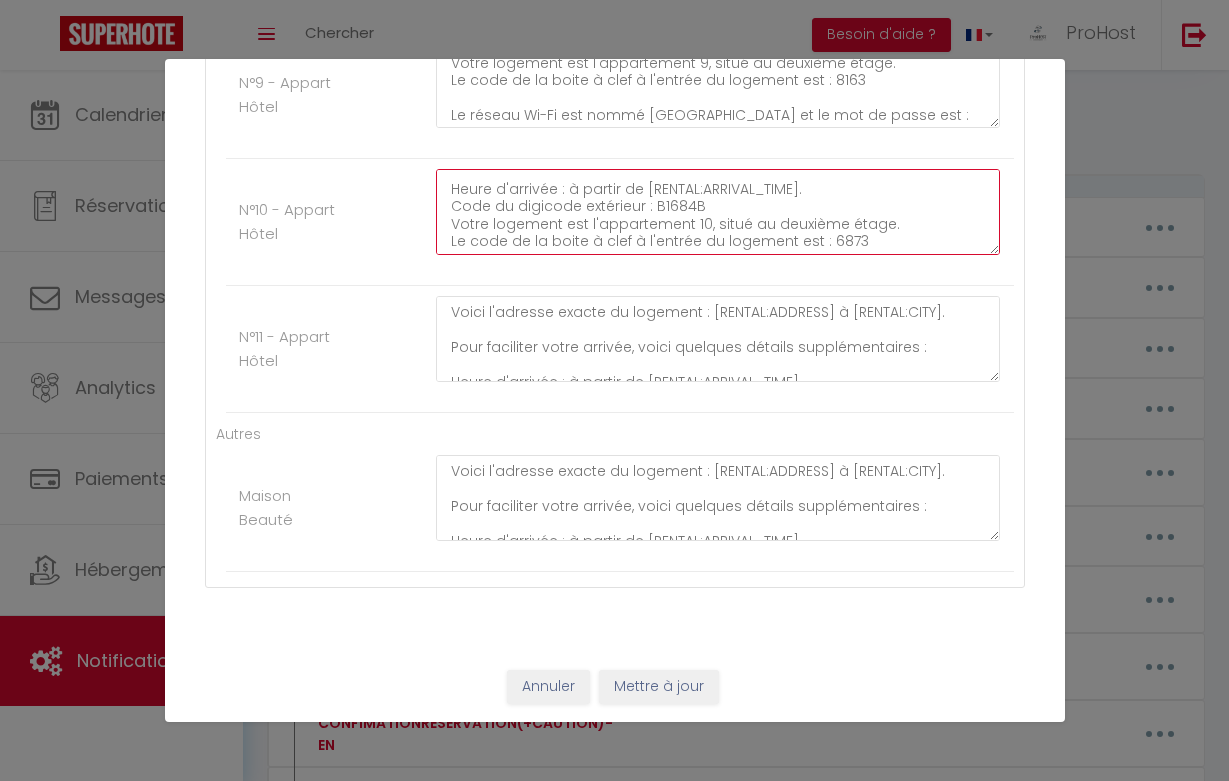 click on "Voici l'adresse exacte du logement : [RENTAL:ADDRESS] à [RENTAL:CITY].
Pour faciliter votre arrivée, voici quelques détails supplémentaires :
Heure d'arrivée : à partir de [RENTAL:ARRIVAL_TIME].
Code du digicode extérieur : B1684B
Votre logement est l'appartement 10, situé au deuxième étage.
Le code de la boite à clef à l'entrée du logement est : 6873" at bounding box center [718, -1471] 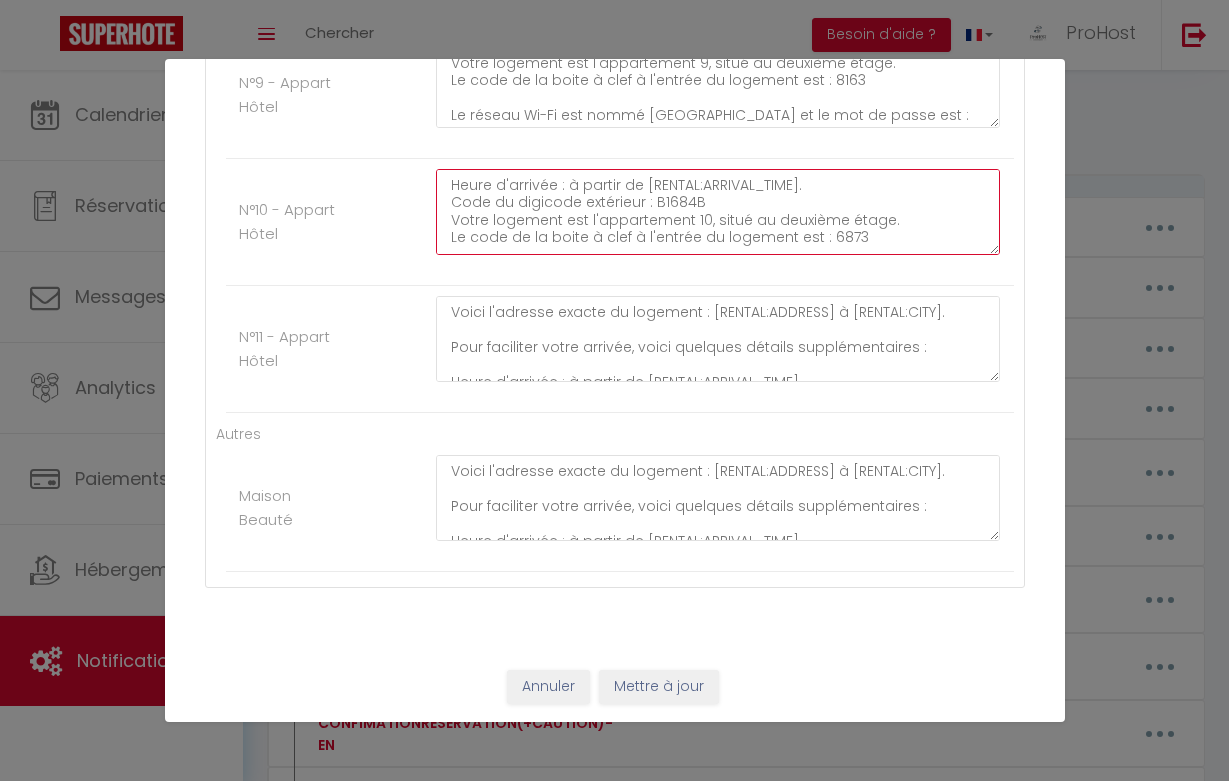 paste on "Le réseau Wi-Fi est nommé [GEOGRAPHIC_DATA] et le mot de passe est : Hotel71700" 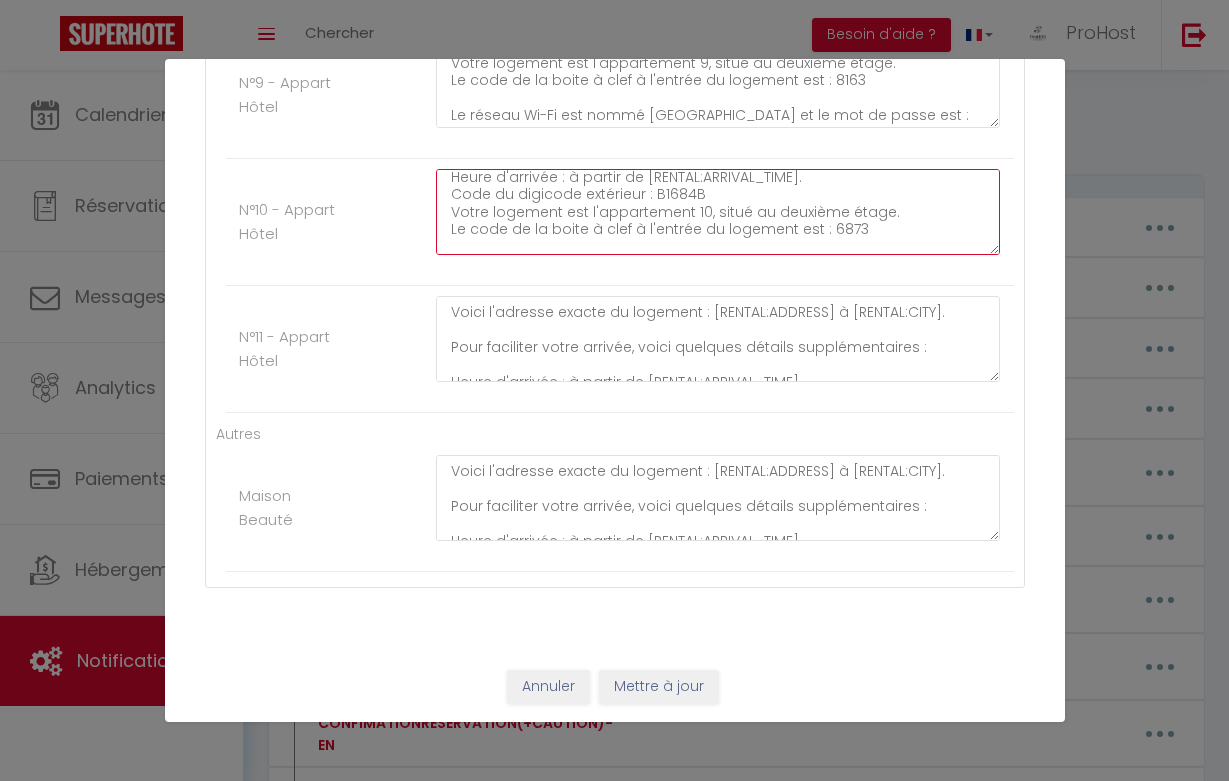 scroll, scrollTop: 95, scrollLeft: 0, axis: vertical 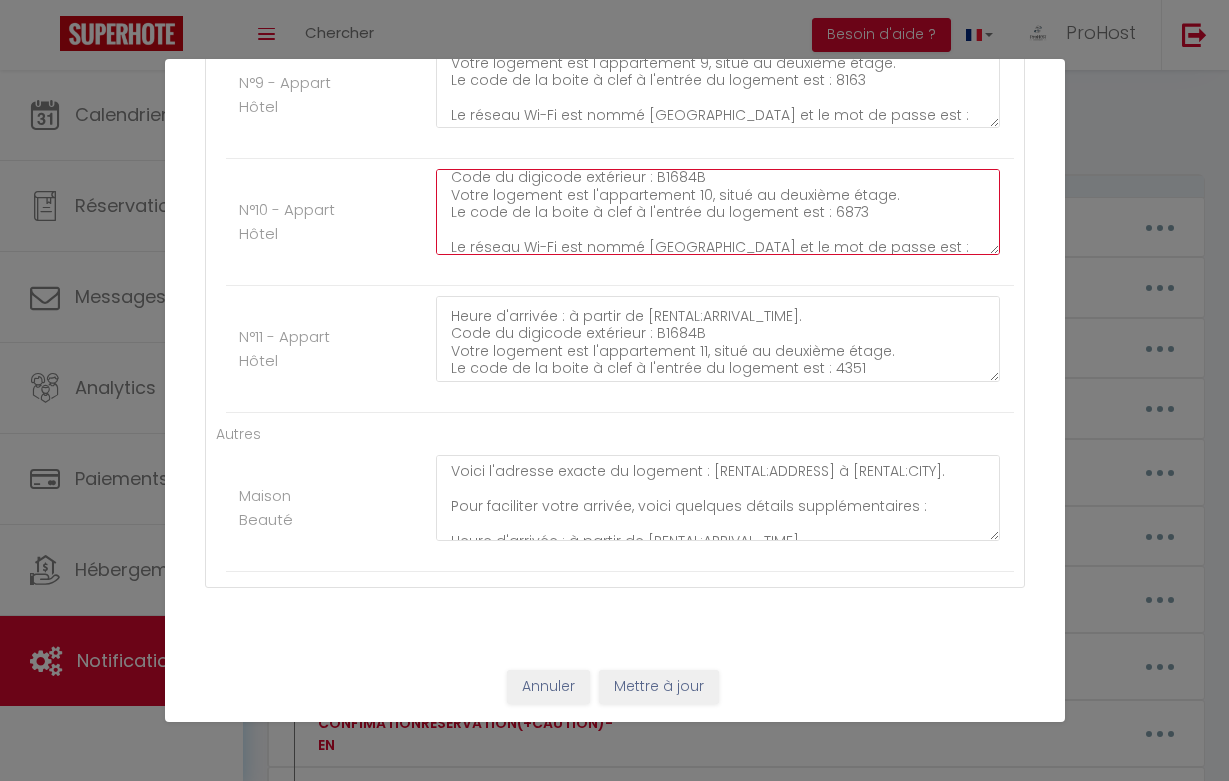type on "Voici l'adresse exacte du logement : [RENTAL:ADDRESS] à [RENTAL:CITY].
Pour faciliter votre arrivée, voici quelques détails supplémentaires :
Heure d'arrivée : à partir de [RENTAL:ARRIVAL_TIME].
Code du digicode extérieur : B1684B
Votre logement est l'appartement 10, situé au deuxième étage.
Le code de la boite à clef à l'entrée du logement est : 6873
Le réseau Wi-Fi est nommé [GEOGRAPHIC_DATA] et le mot de passe est : Hotel71700" 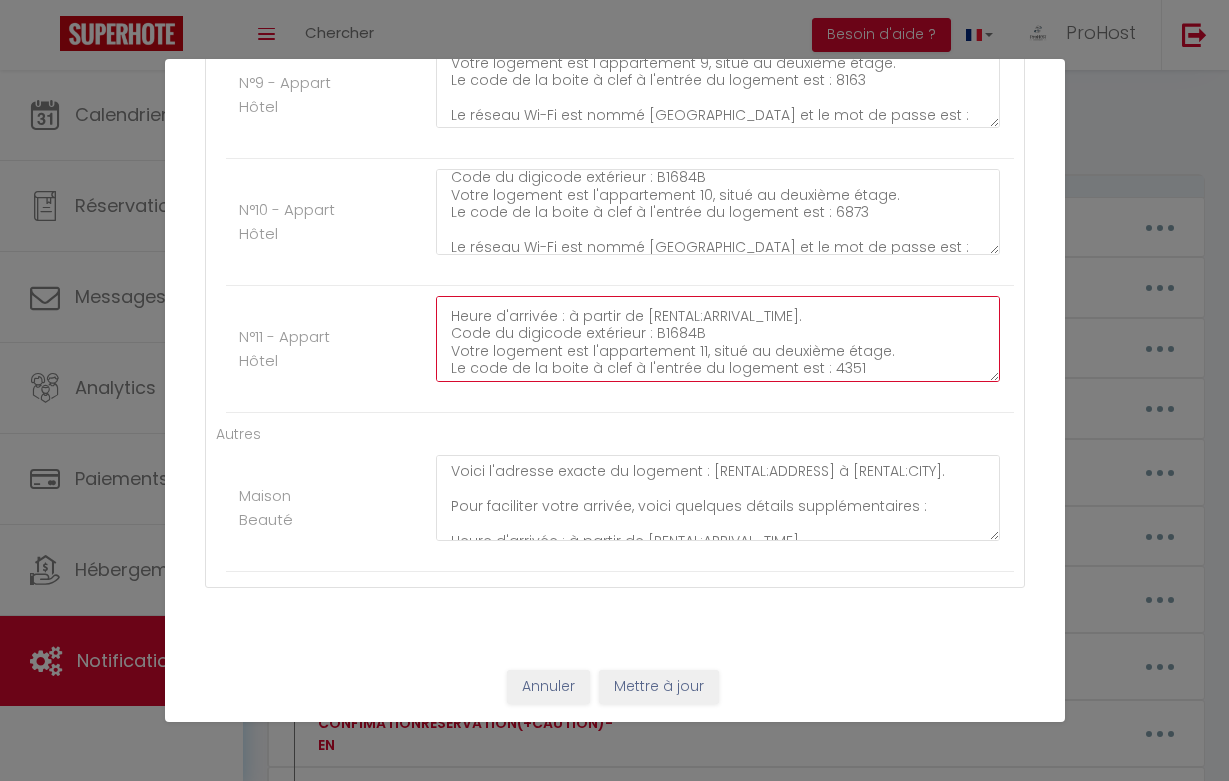 click on "Voici l'adresse exacte du logement : [RENTAL:ADDRESS] à [RENTAL:CITY].
Pour faciliter votre arrivée, voici quelques détails supplémentaires :
Heure d'arrivée : à partir de [RENTAL:ARRIVAL_TIME].
Code du digicode extérieur : B1684B
Votre logement est l'appartement 11, situé au deuxième étage.
Le code de la boite à clef à l'entrée du logement est : 4351" at bounding box center (718, -1344) 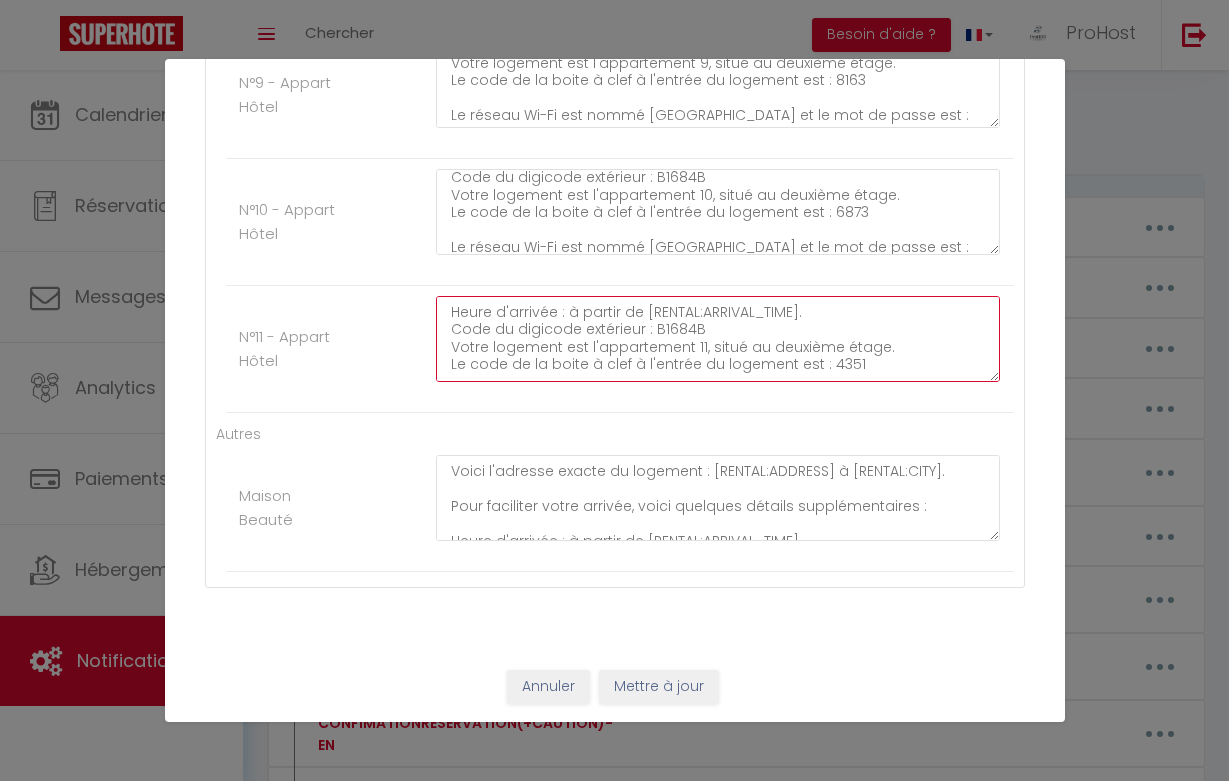paste on "Le réseau Wi-Fi est nommé [GEOGRAPHIC_DATA] et le mot de passe est : Hotel71700" 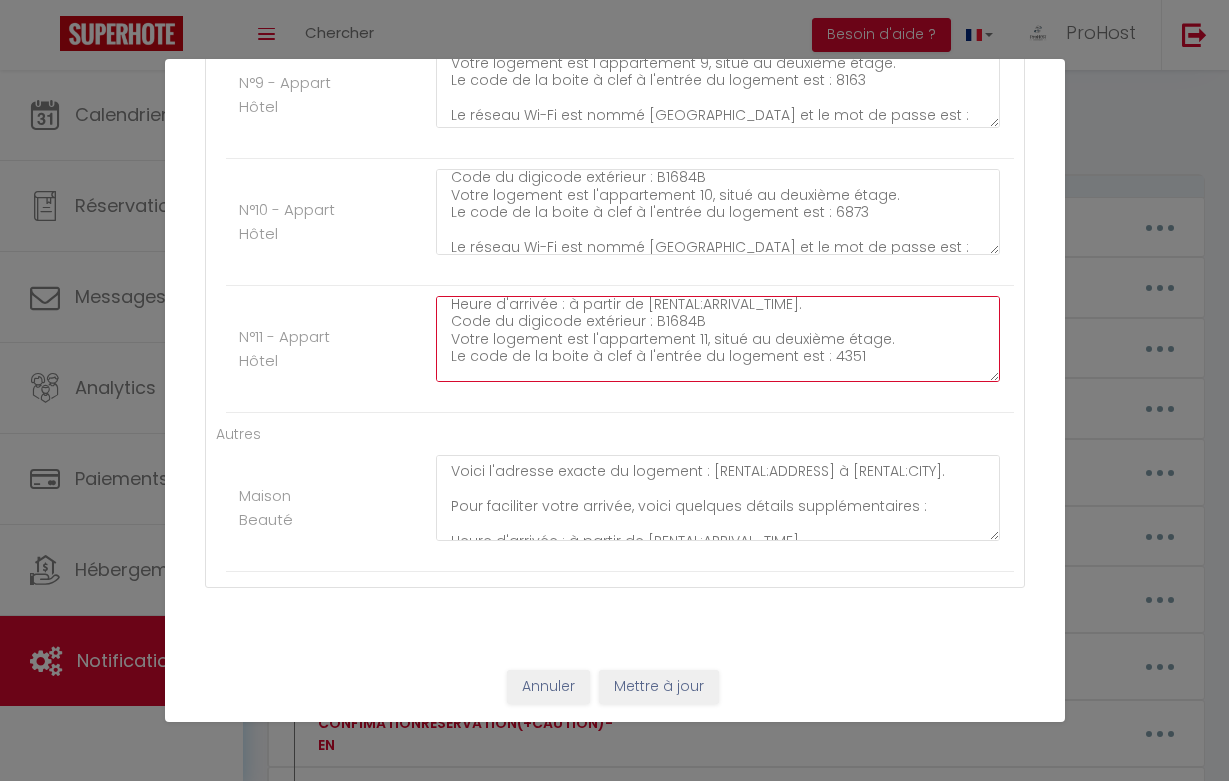 scroll, scrollTop: 95, scrollLeft: 0, axis: vertical 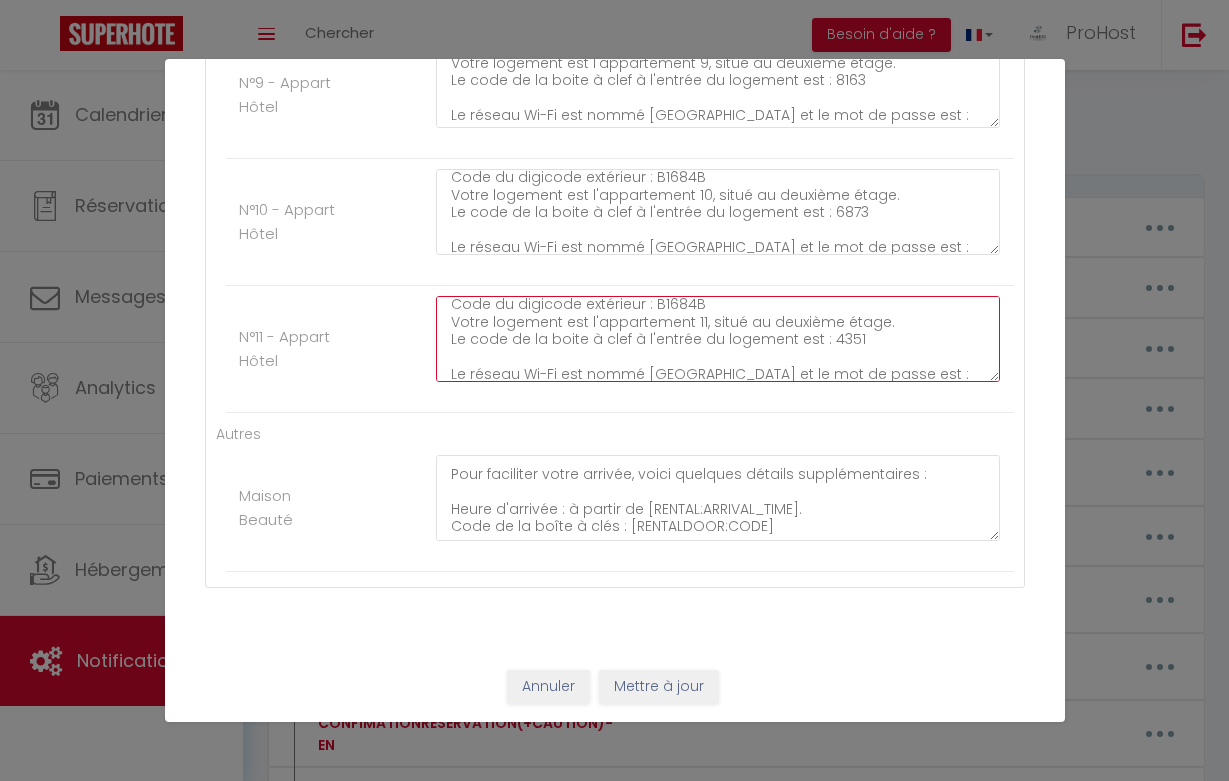 type on "Voici l'adresse exacte du logement : [RENTAL:ADDRESS] à [RENTAL:CITY].
Pour faciliter votre arrivée, voici quelques détails supplémentaires :
Heure d'arrivée : à partir de [RENTAL:ARRIVAL_TIME].
Code du digicode extérieur : B1684B
Votre logement est l'appartement 11, situé au deuxième étage.
Le code de la boite à clef à l'entrée du logement est : 4351
Le réseau Wi-Fi est nommé [GEOGRAPHIC_DATA] et le mot de passe est : Hotel71700" 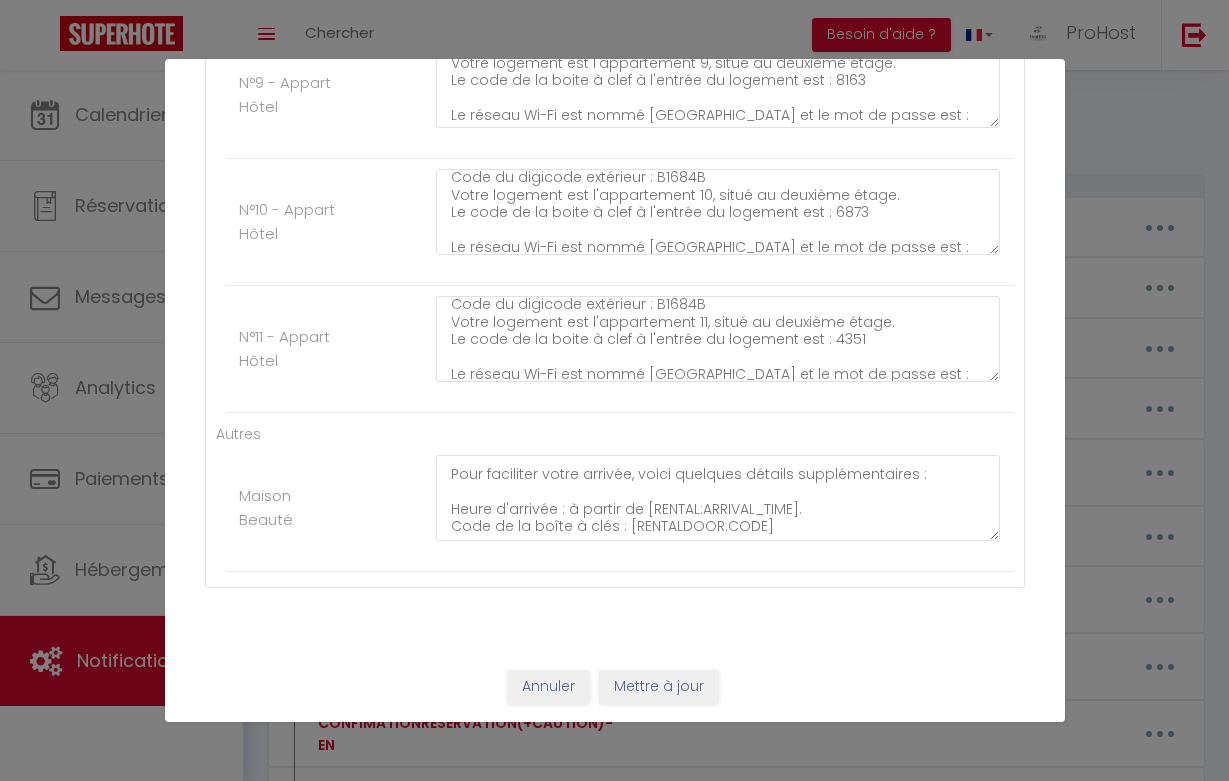 click on "Mettre à jour" at bounding box center (659, 687) 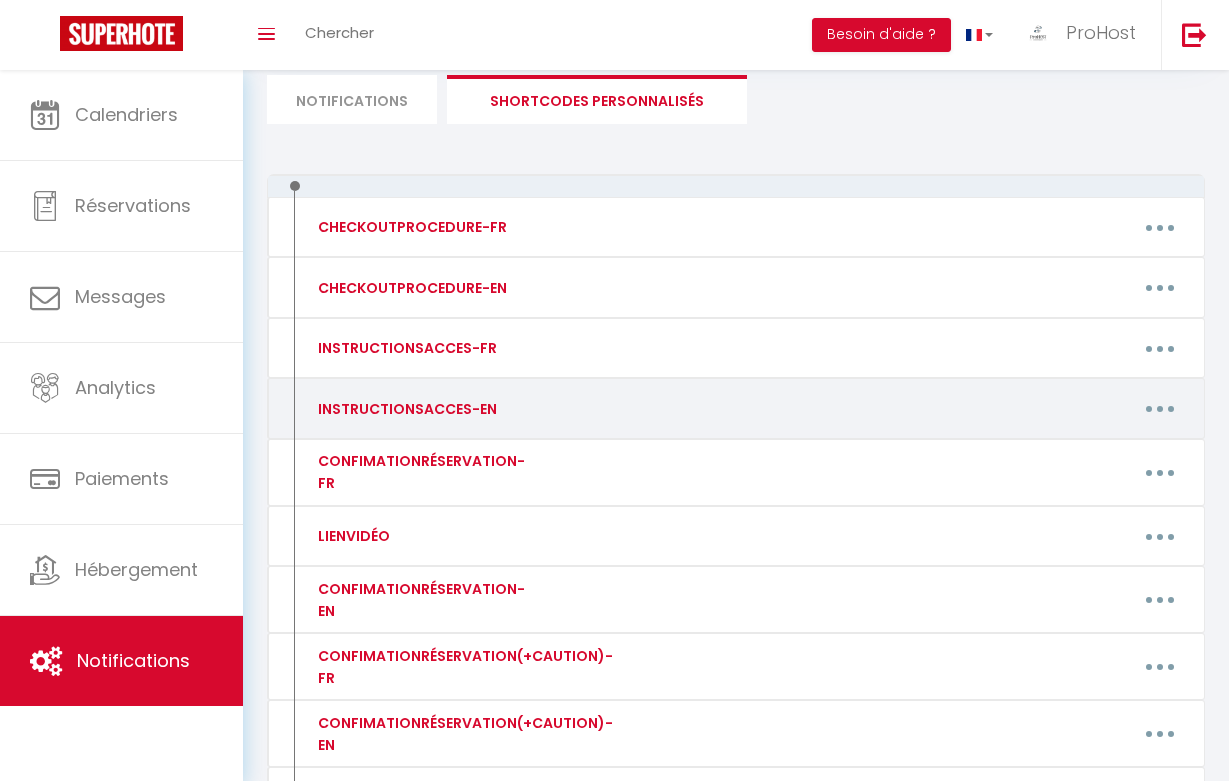click at bounding box center (1160, 409) 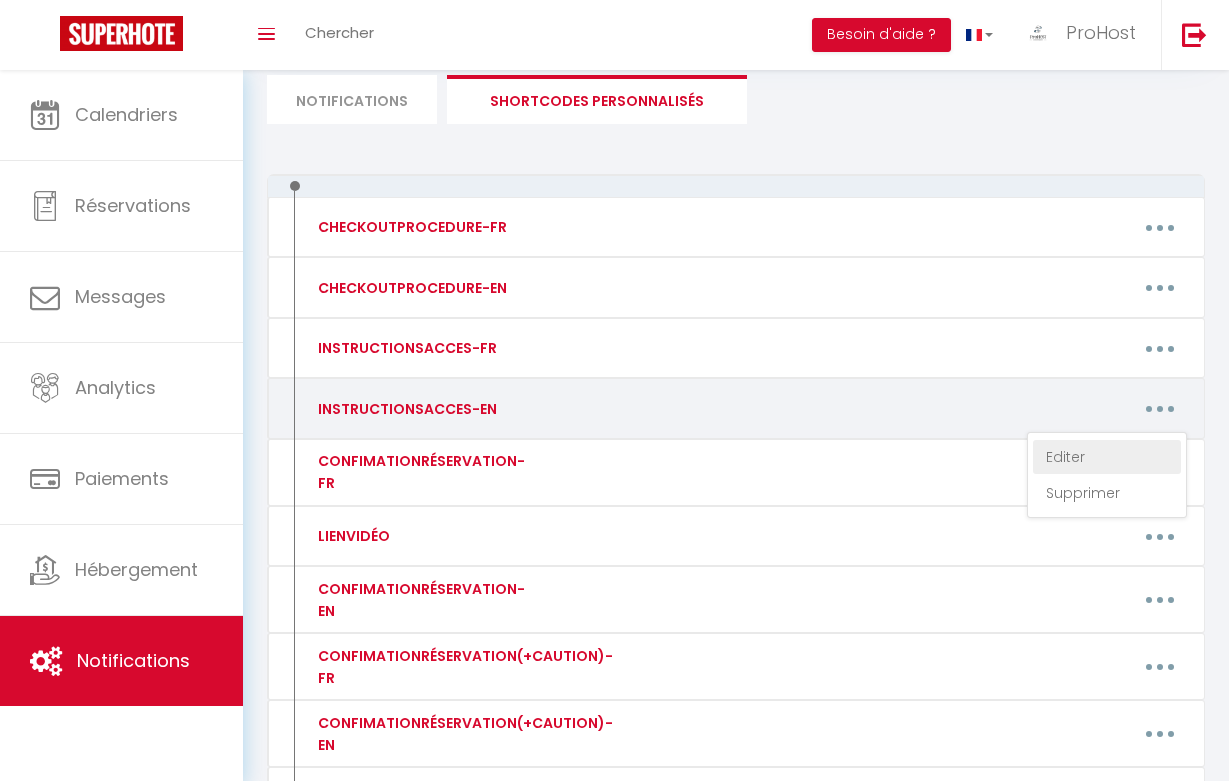 click on "Editer" at bounding box center (1107, 457) 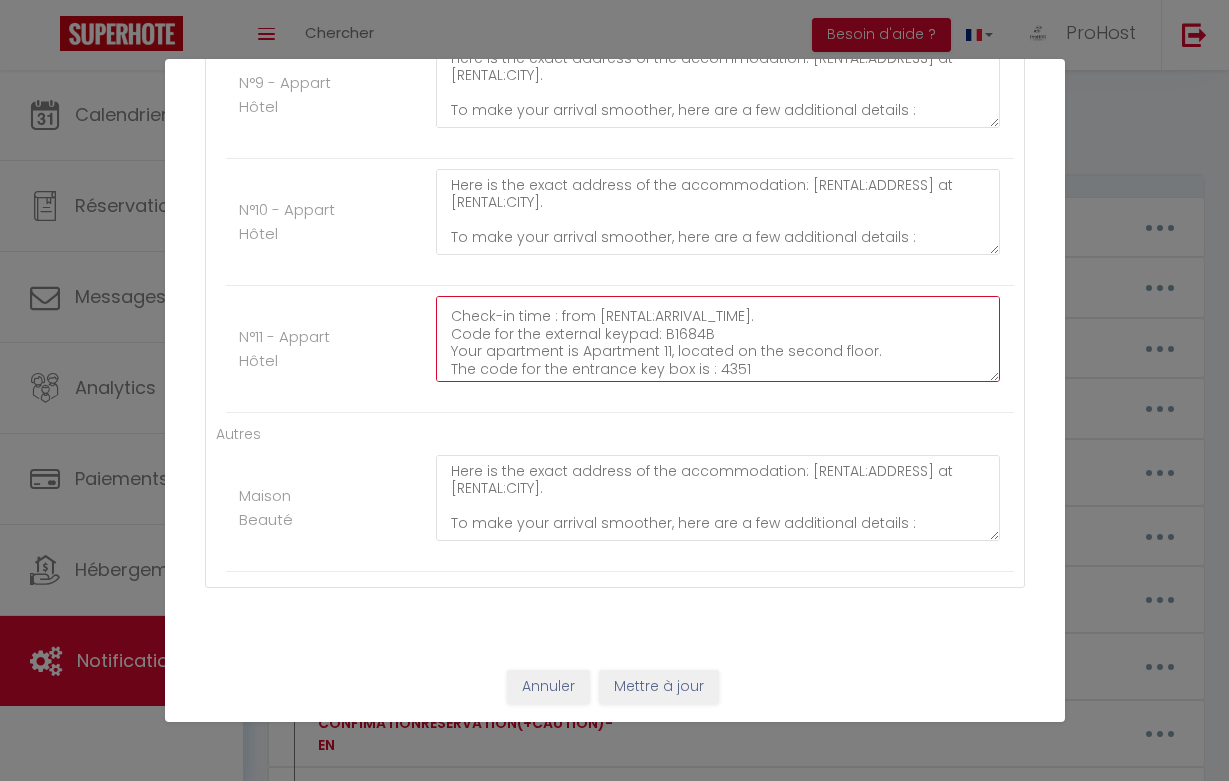 click on "Here is the exact address of the accommodation: [RENTAL:ADDRESS] at [RENTAL:CITY].
To make your arrival smoother, here are a few additional details :
Check-in time : from [RENTAL:ARRIVAL_TIME].
Code for the external keypad: B1684B
Your apartment is Apartment 11, located on the second floor.
The code for the entrance key box is : 4351" at bounding box center [718, -1344] 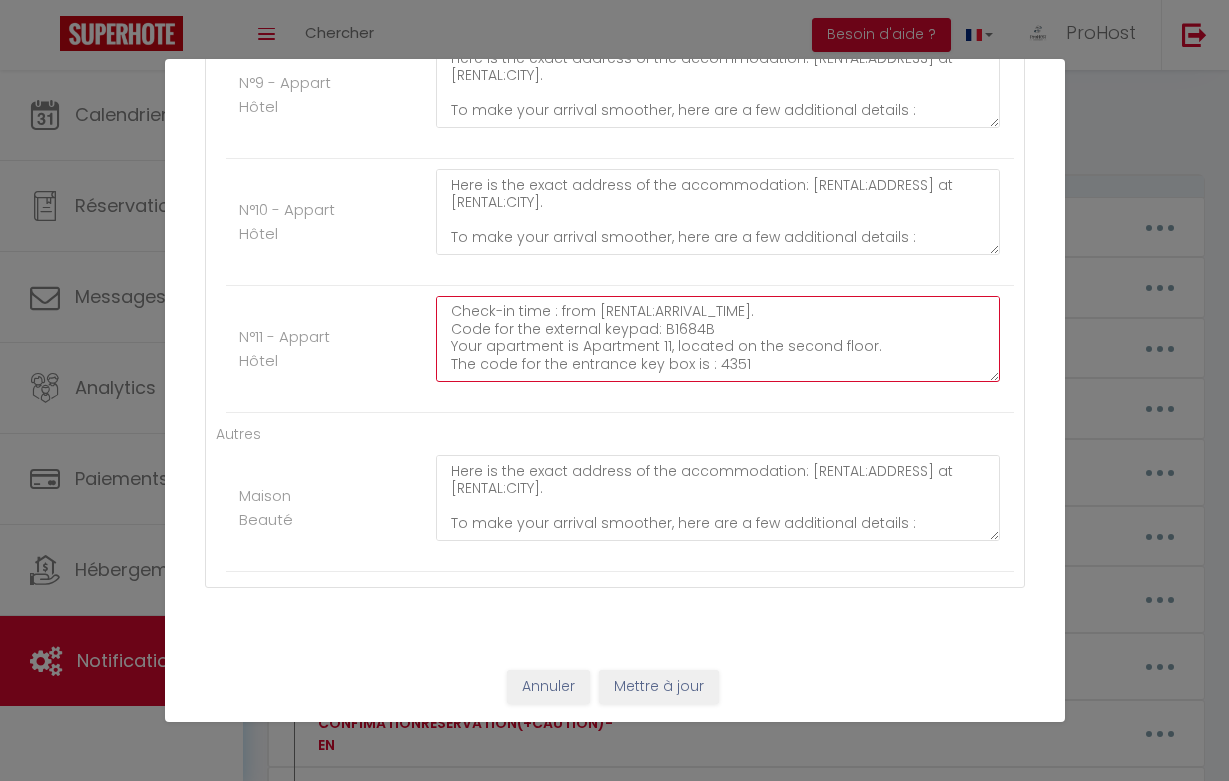 scroll, scrollTop: 112, scrollLeft: 0, axis: vertical 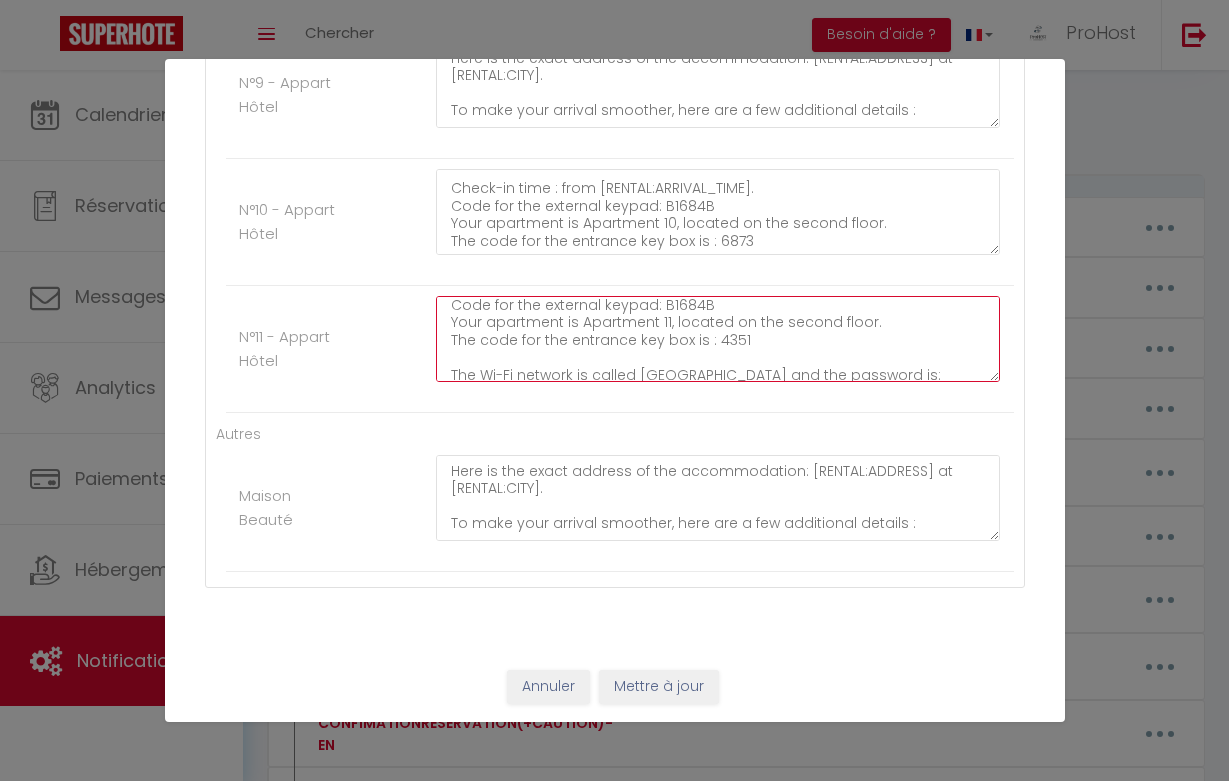 type on "Here is the exact address of the accommodation: [RENTAL:ADDRESS] at [RENTAL:CITY].
To make your arrival smoother, here are a few additional details :
Check-in time : from [RENTAL:ARRIVAL_TIME].
Code for the external keypad: B1684B
Your apartment is Apartment 11, located on the second floor.
The code for the entrance key box is : 4351
The Wi-Fi network is called [GEOGRAPHIC_DATA] and the password is: [SECURITY_DATA]" 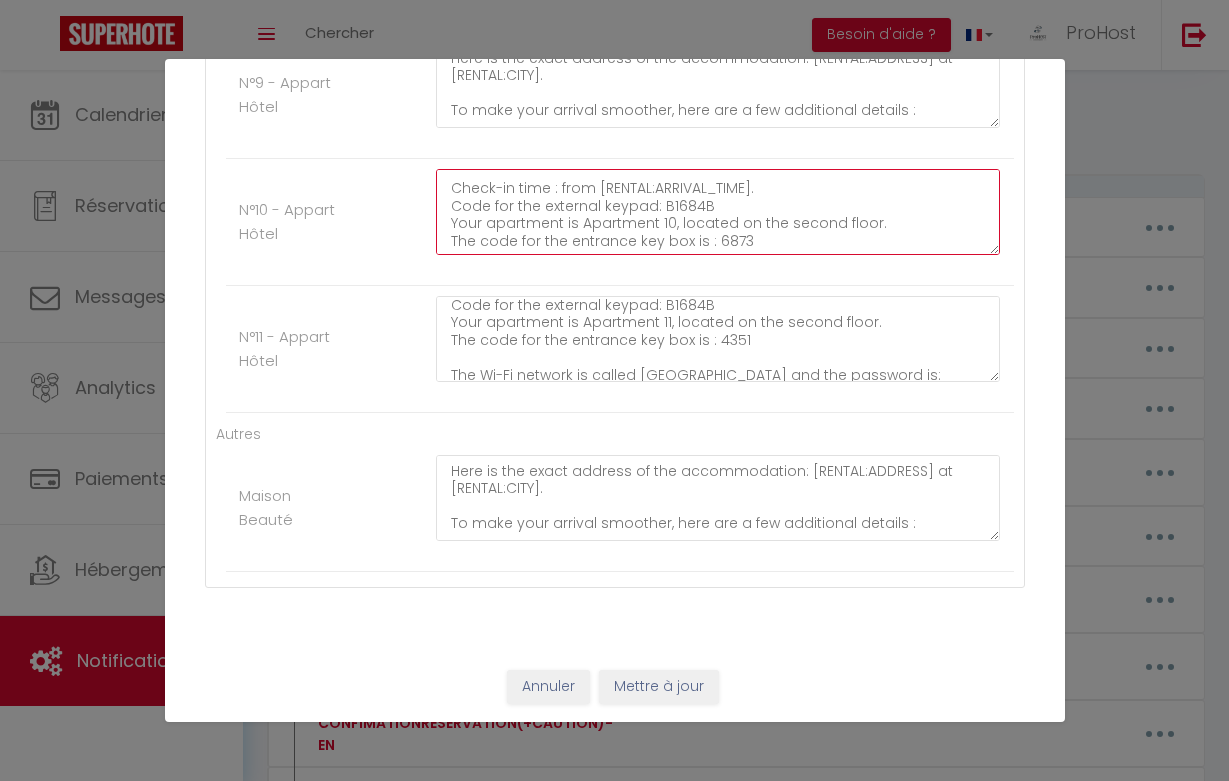 click on "Here is the exact address of the accommodation: [RENTAL:ADDRESS] at [RENTAL:CITY].
To make your arrival smoother, here are a few additional details :
Check-in time : from [RENTAL:ARRIVAL_TIME].
Code for the external keypad: B1684B
Your apartment is Apartment 10, located on the second floor.
The code for the entrance key box is : 6873" at bounding box center [718, -1471] 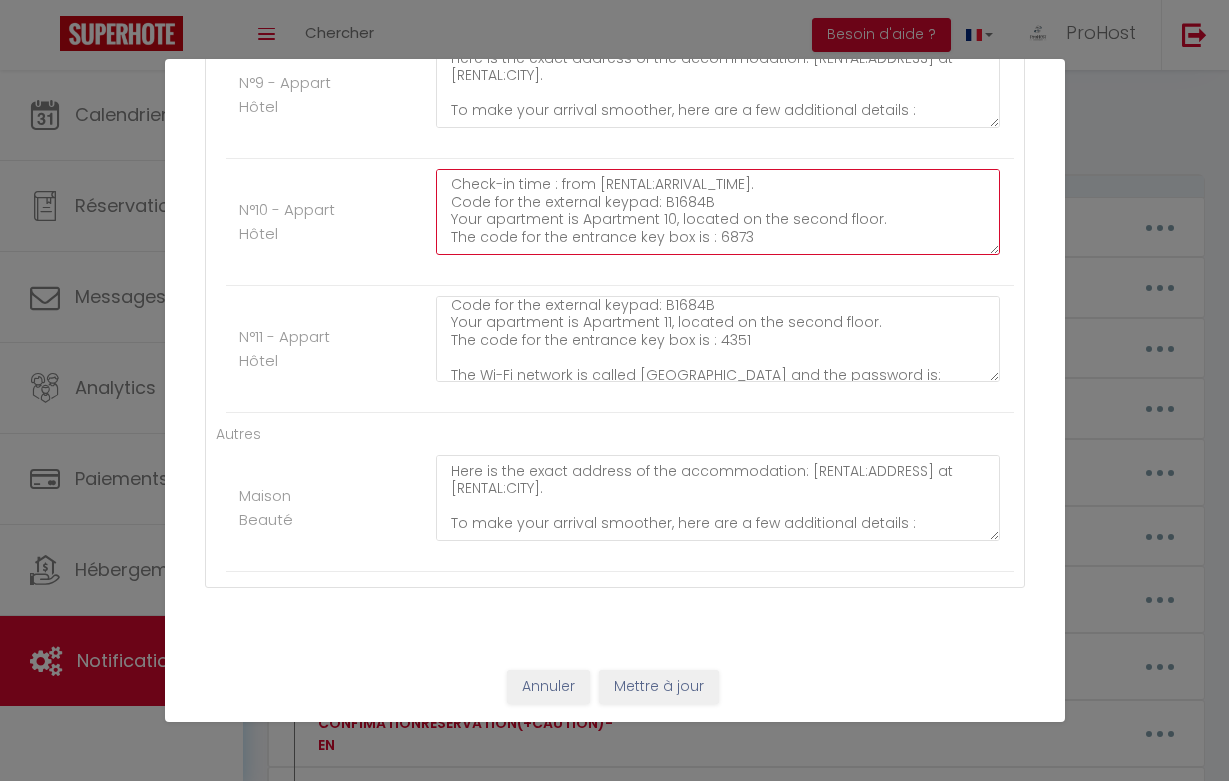 scroll, scrollTop: 112, scrollLeft: 0, axis: vertical 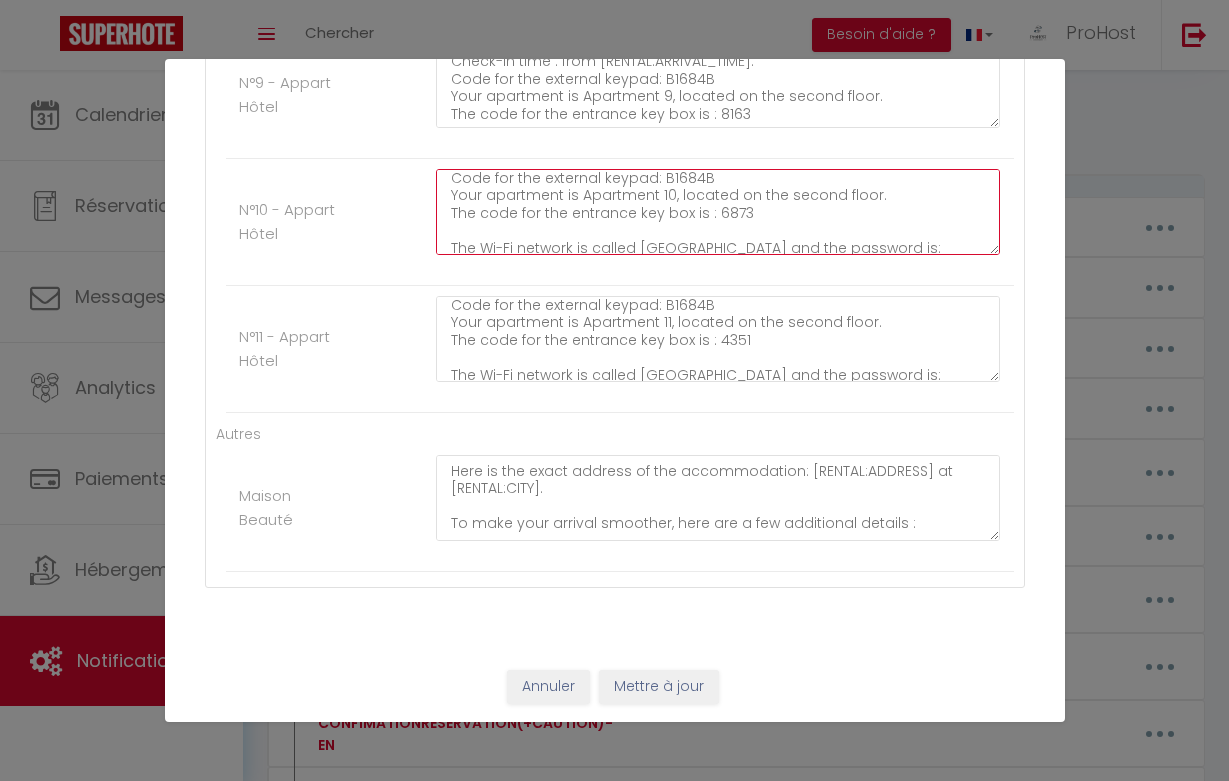 type on "Here is the exact address of the accommodation: [RENTAL:ADDRESS] at [RENTAL:CITY].
To make your arrival smoother, here are a few additional details :
Check-in time : from [RENTAL:ARRIVAL_TIME].
Code for the external keypad: B1684B
Your apartment is Apartment 10, located on the second floor.
The code for the entrance key box is : 6873
The Wi-Fi network is called [GEOGRAPHIC_DATA] and the password is: [SECURITY_DATA]" 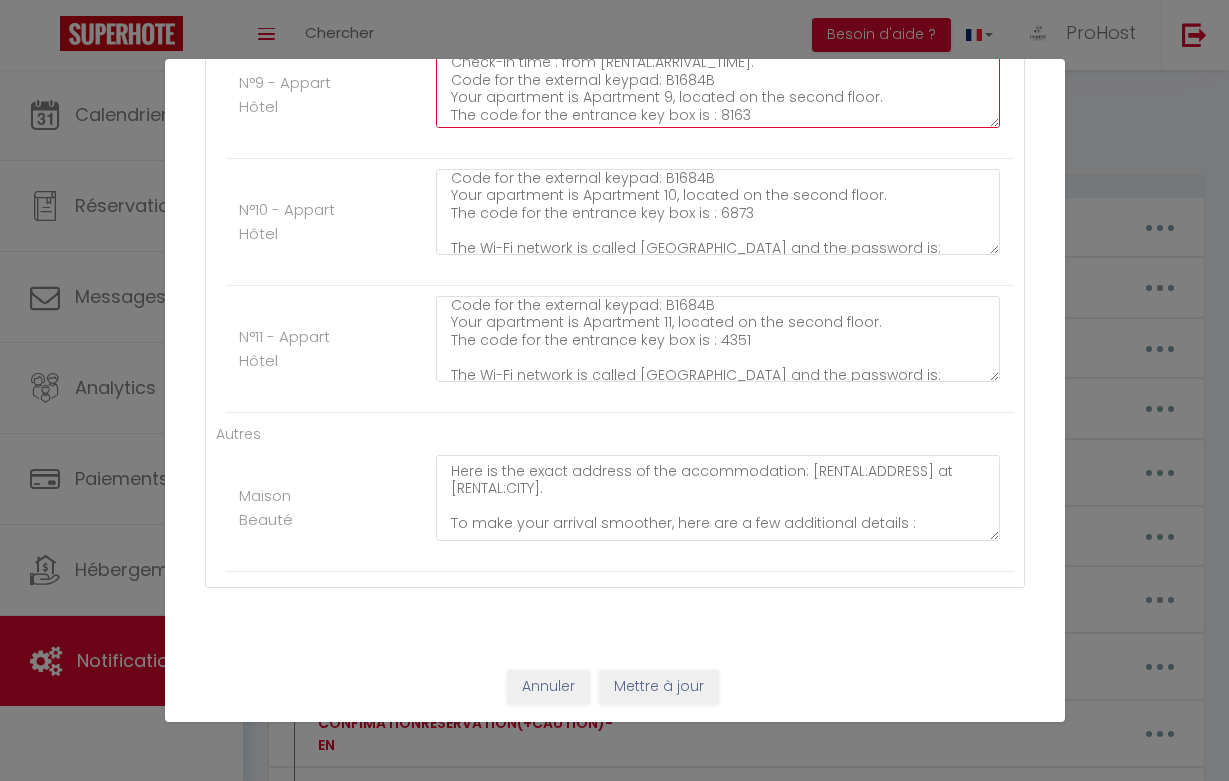 click on "Here is the exact address of the accommodation: [RENTAL:ADDRESS] at [RENTAL:CITY].
To make your arrival smoother, here are a few additional details :
Check-in time : from [RENTAL:ARRIVAL_TIME].
Code for the external keypad: B1684B
Your apartment is Apartment 9, located on the second floor.
The code for the entrance key box is : 8163" at bounding box center (718, -1598) 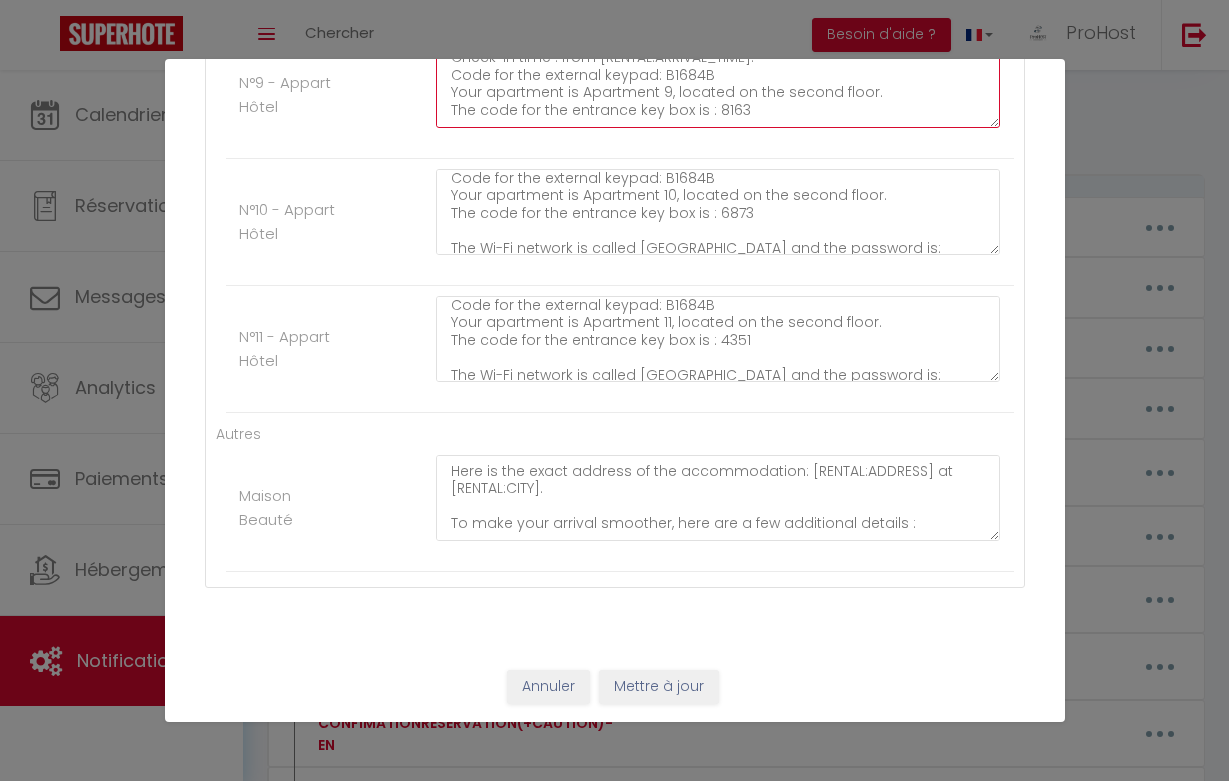 scroll, scrollTop: 112, scrollLeft: 0, axis: vertical 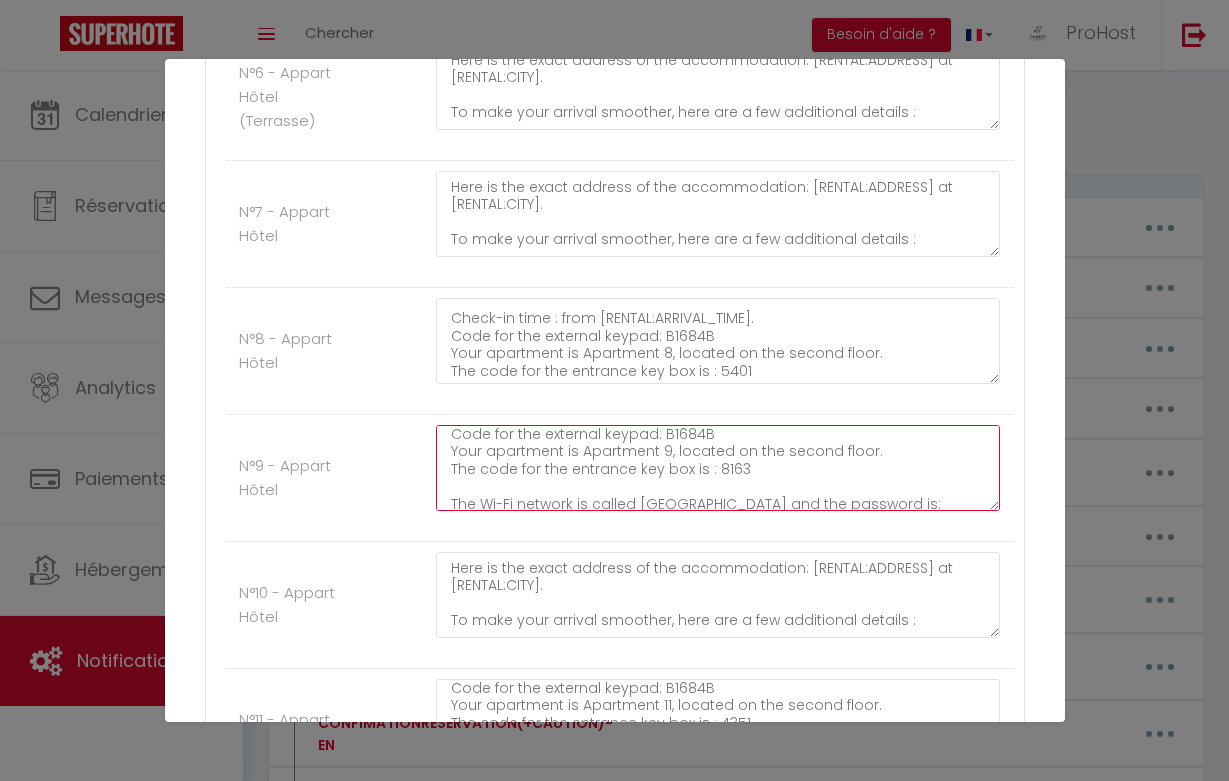 type on "Here is the exact address of the accommodation: [RENTAL:ADDRESS] at [RENTAL:CITY].
To make your arrival smoother, here are a few additional details :
Check-in time : from [RENTAL:ARRIVAL_TIME].
Code for the external keypad: B1684B
Your apartment is Apartment 9, located on the second floor.
The code for the entrance key box is : 8163
The Wi-Fi network is called [GEOGRAPHIC_DATA] and the password is: [SECURITY_DATA]" 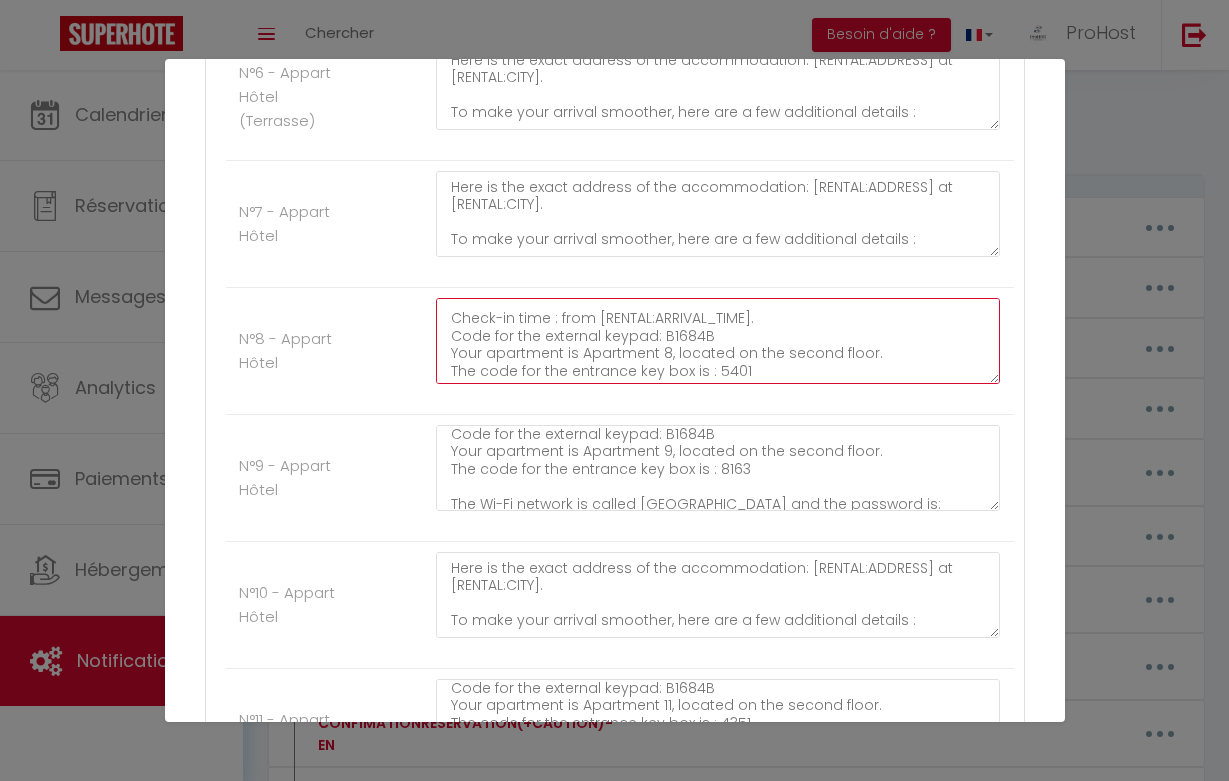 click on "Here is the exact address of the accommodation: [RENTAL:ADDRESS] at [RENTAL:CITY].
To make your arrival smoother, here are a few additional details :
Check-in time : from [RENTAL:ARRIVAL_TIME].
Code for the external keypad: B1684B
Your apartment is Apartment 8, located on the second floor.
The code for the entrance key box is : 5401" at bounding box center [718, -1342] 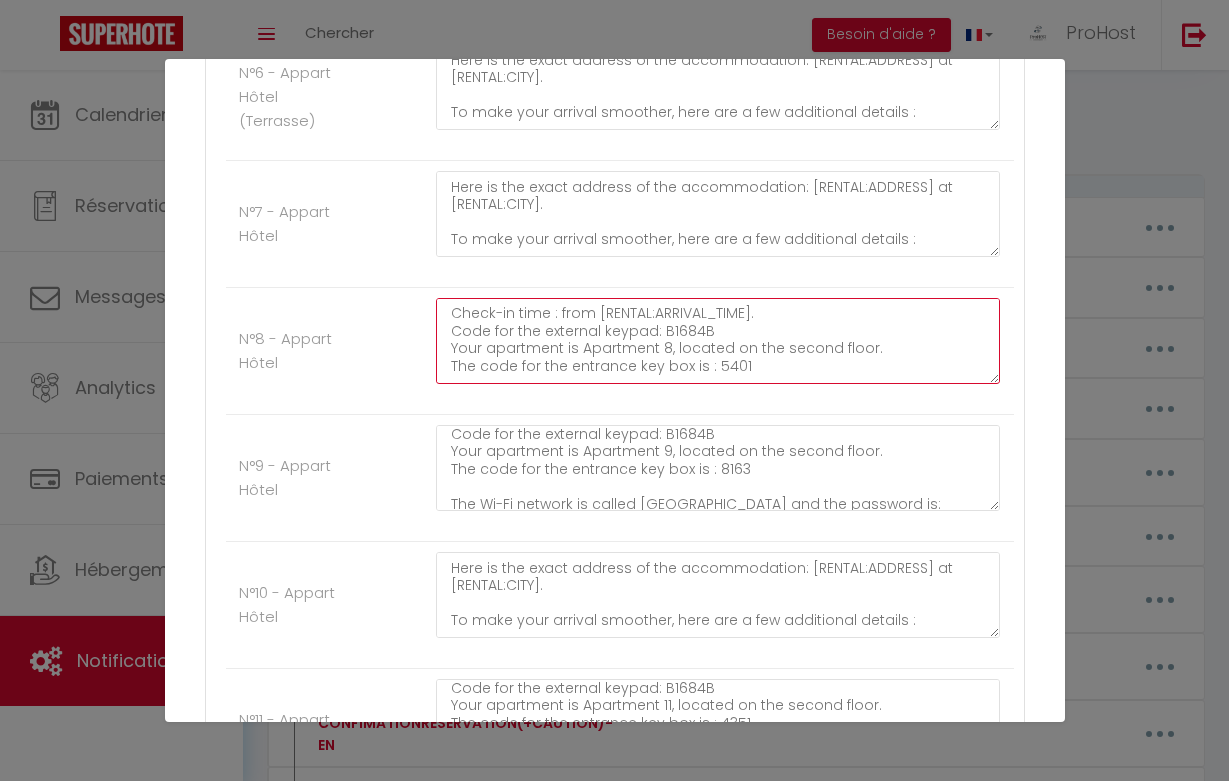 scroll, scrollTop: 112, scrollLeft: 0, axis: vertical 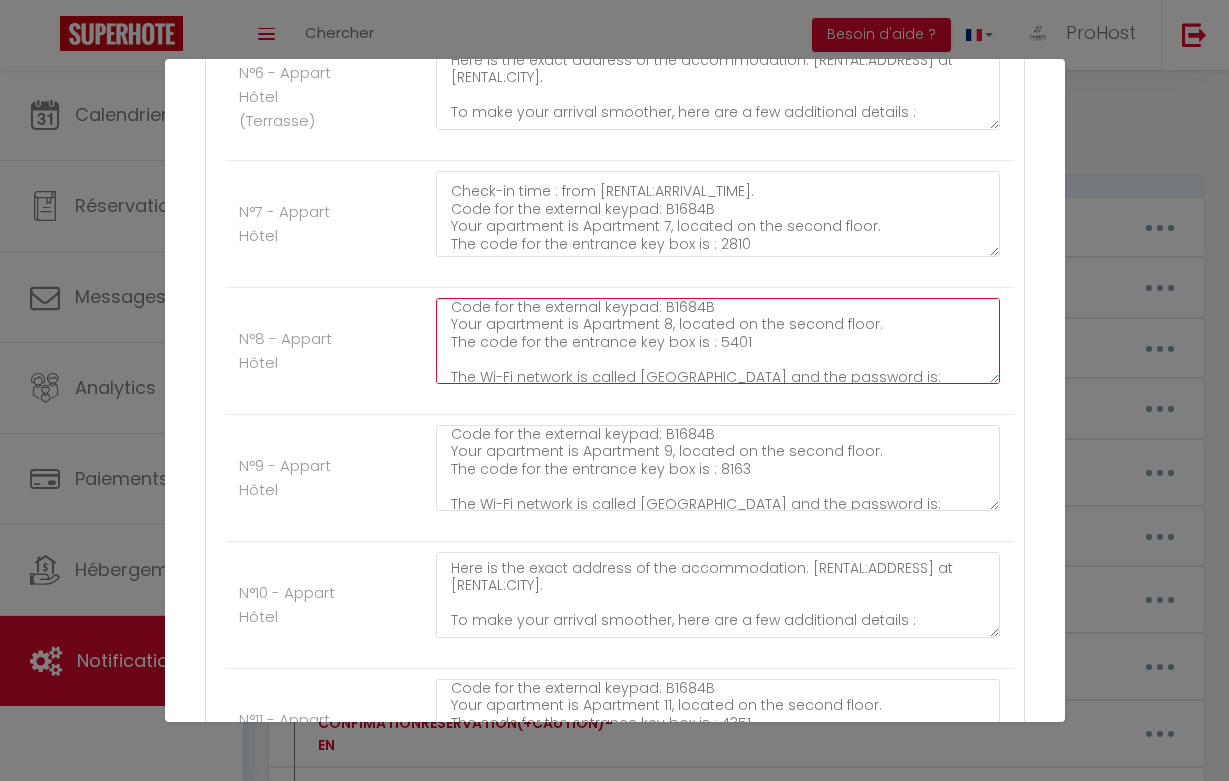 type on "Here is the exact address of the accommodation: [RENTAL:ADDRESS] at [RENTAL:CITY].
To make your arrival smoother, here are a few additional details :
Check-in time : from [RENTAL:ARRIVAL_TIME].
Code for the external keypad: B1684B
Your apartment is Apartment 8, located on the second floor.
The code for the entrance key box is : 5401
The Wi-Fi network is called [GEOGRAPHIC_DATA] and the password is: [SECURITY_DATA]" 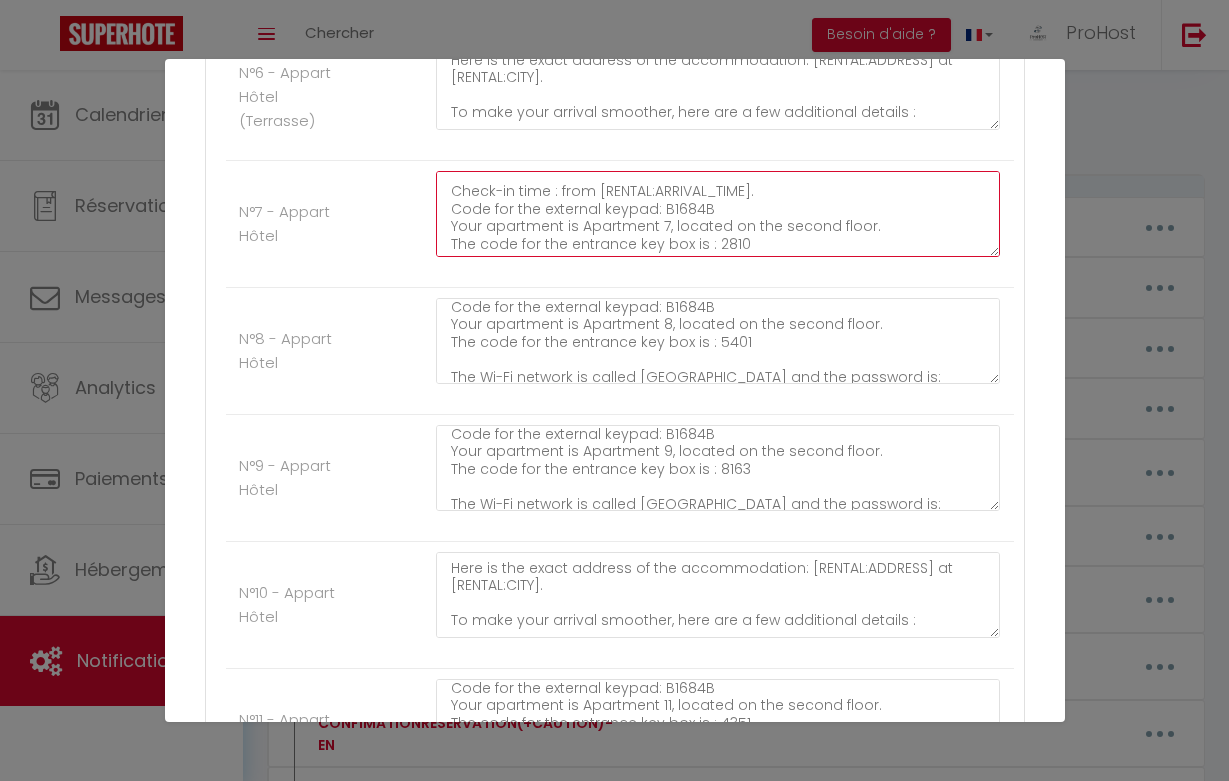 click on "Here is the exact address of the accommodation: [RENTAL:ADDRESS] at [RENTAL:CITY].
To make your arrival smoother, here are a few additional details :
Check-in time : from [RENTAL:ARRIVAL_TIME].
Code for the external keypad: B1684B
Your apartment is Apartment 7, located on the second floor.
The code for the entrance key box is : 2810" at bounding box center [718, -1469] 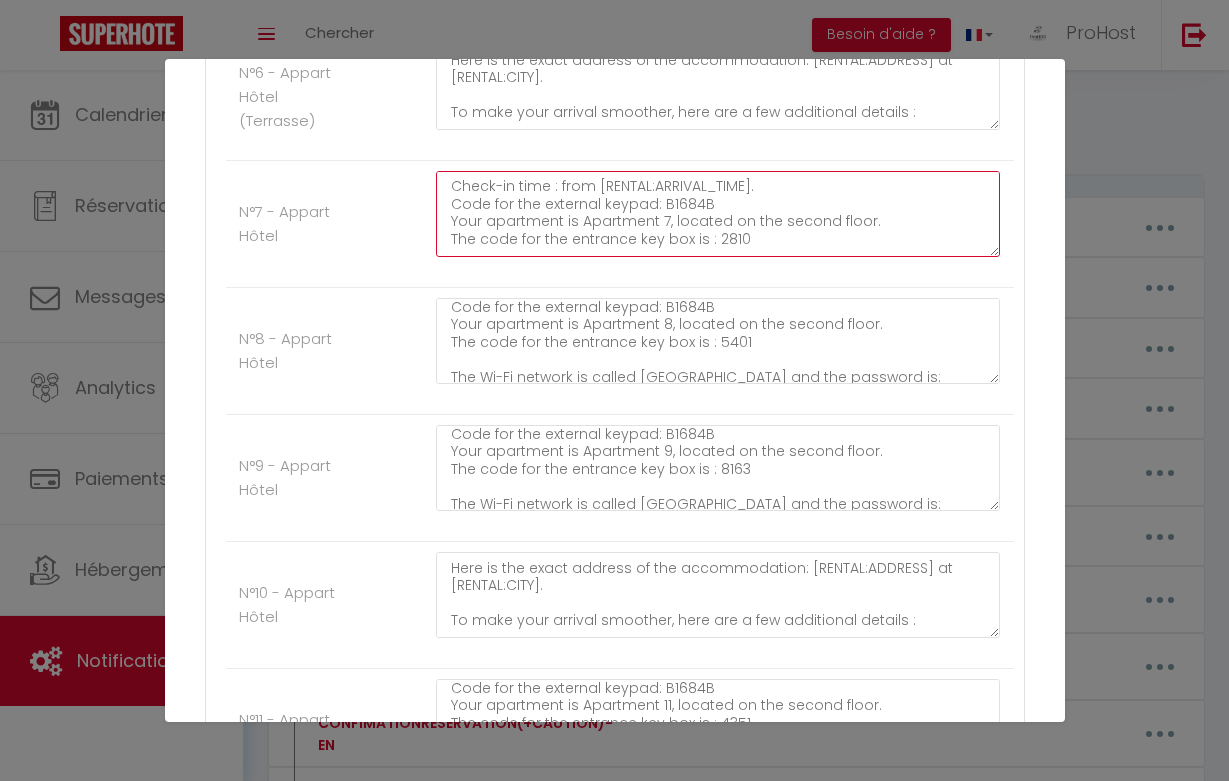 scroll, scrollTop: 112, scrollLeft: 0, axis: vertical 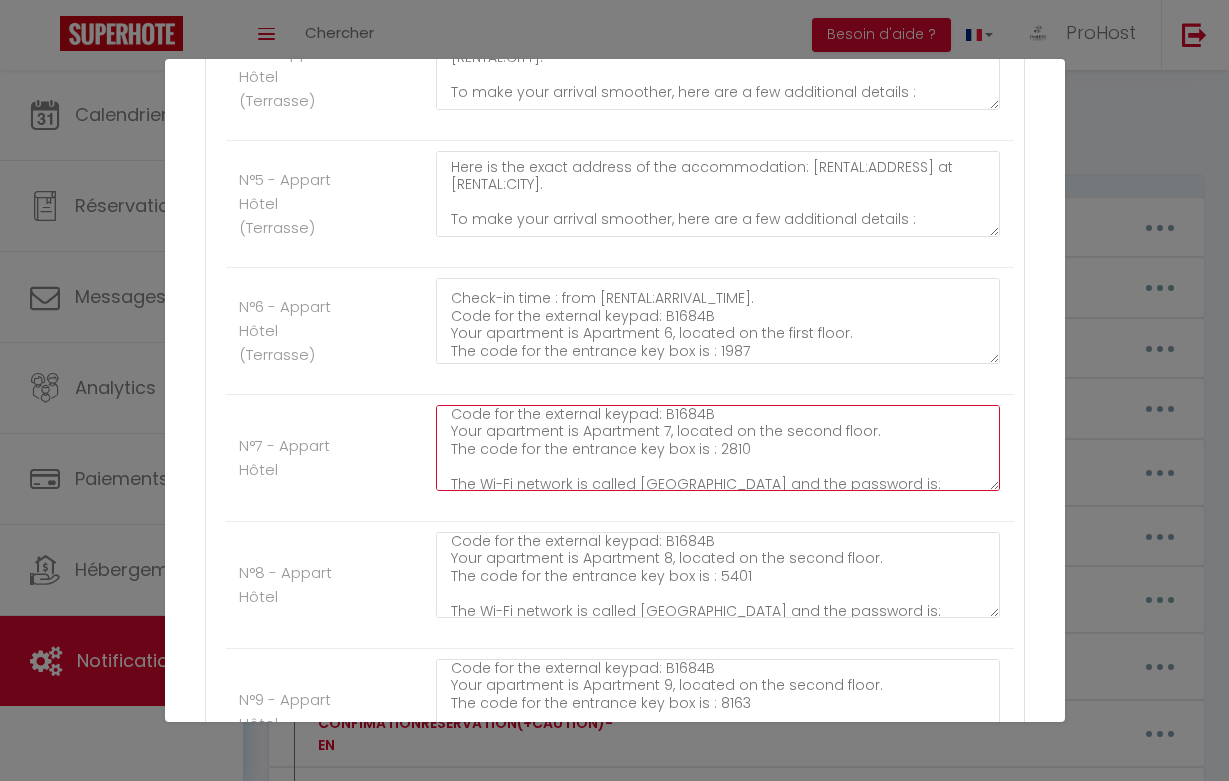 type on "Here is the exact address of the accommodation: [RENTAL:ADDRESS] at [RENTAL:CITY].
To make your arrival smoother, here are a few additional details :
Check-in time : from [RENTAL:ARRIVAL_TIME].
Code for the external keypad: B1684B
Your apartment is Apartment 7, located on the second floor.
The code for the entrance key box is : 2810
The Wi-Fi network is called [GEOGRAPHIC_DATA] and the password is: [SECURITY_DATA]" 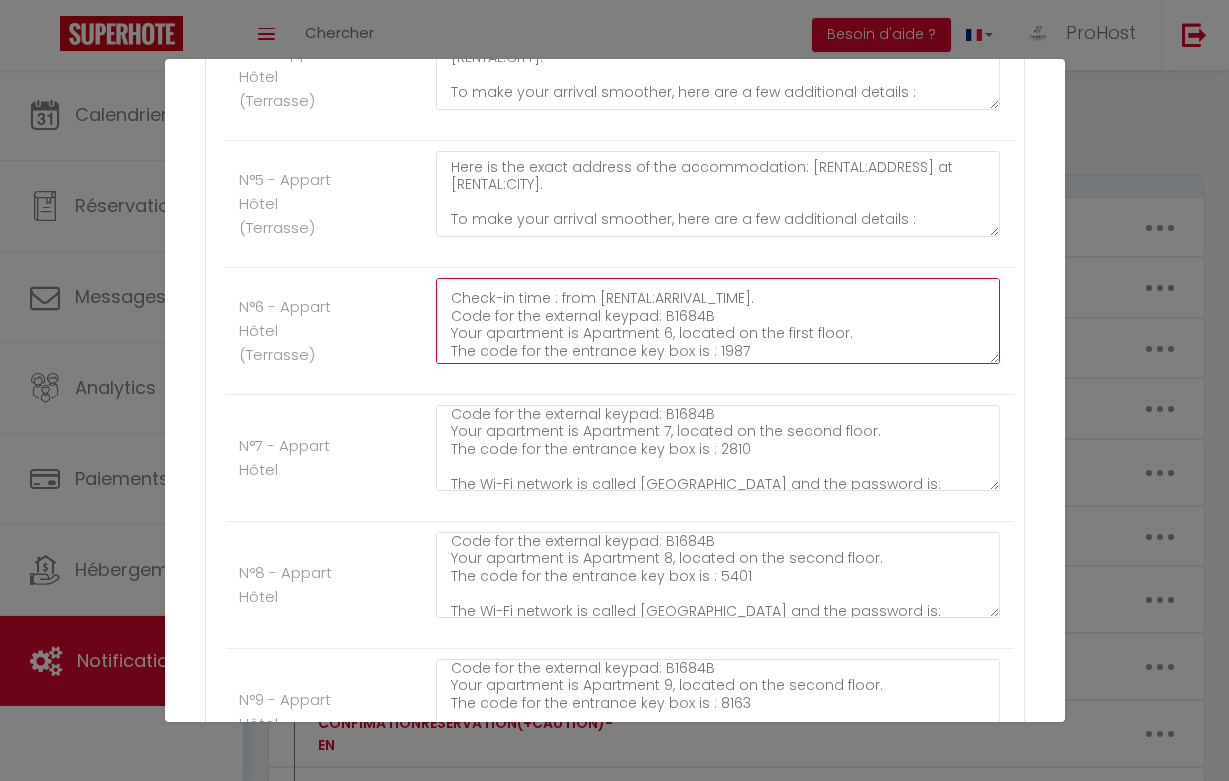 click on "Here is the exact address of the accommodation: [RENTAL:ADDRESS] at [RENTAL:CITY].
To make your arrival smoother, here are a few additional details :
Check-in time : from [RENTAL:ARRIVAL_TIME].
Code for the external keypad: B1684B
Your apartment is Apartment 6, located on the first floor.
The code for the entrance key box is : 1987" at bounding box center (718, -1362) 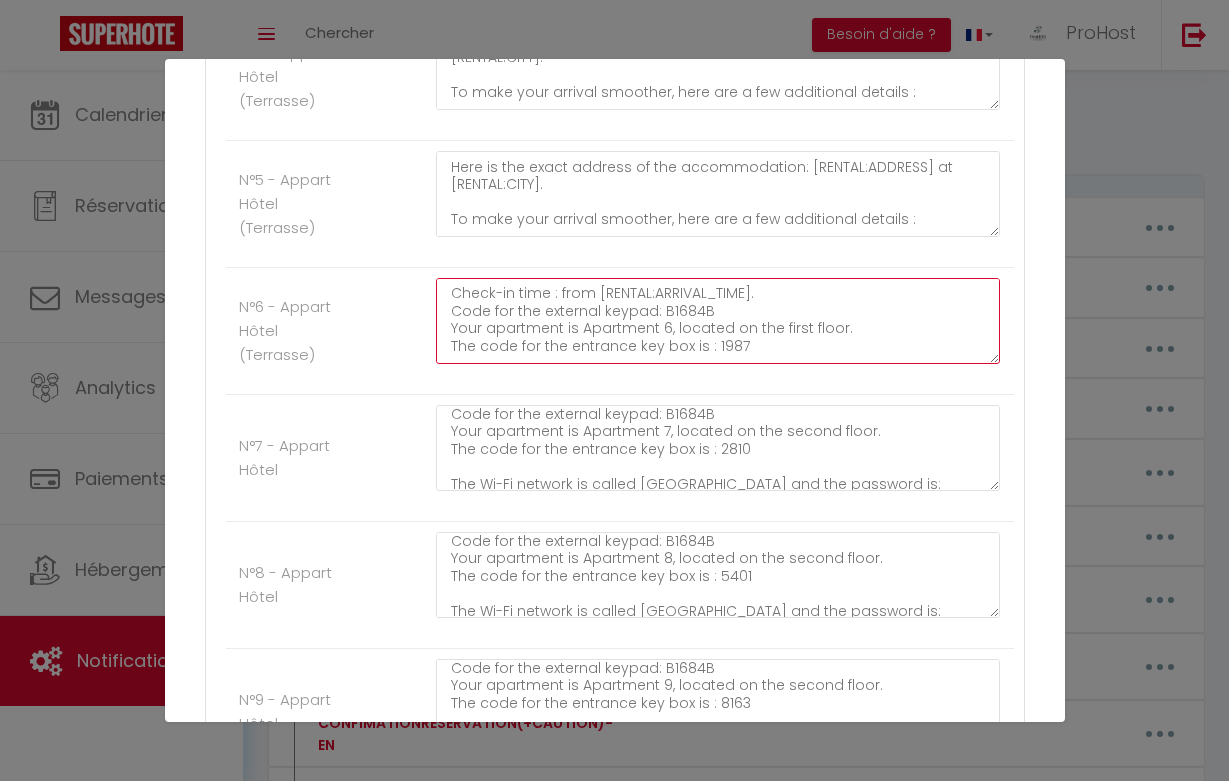 scroll, scrollTop: 112, scrollLeft: 0, axis: vertical 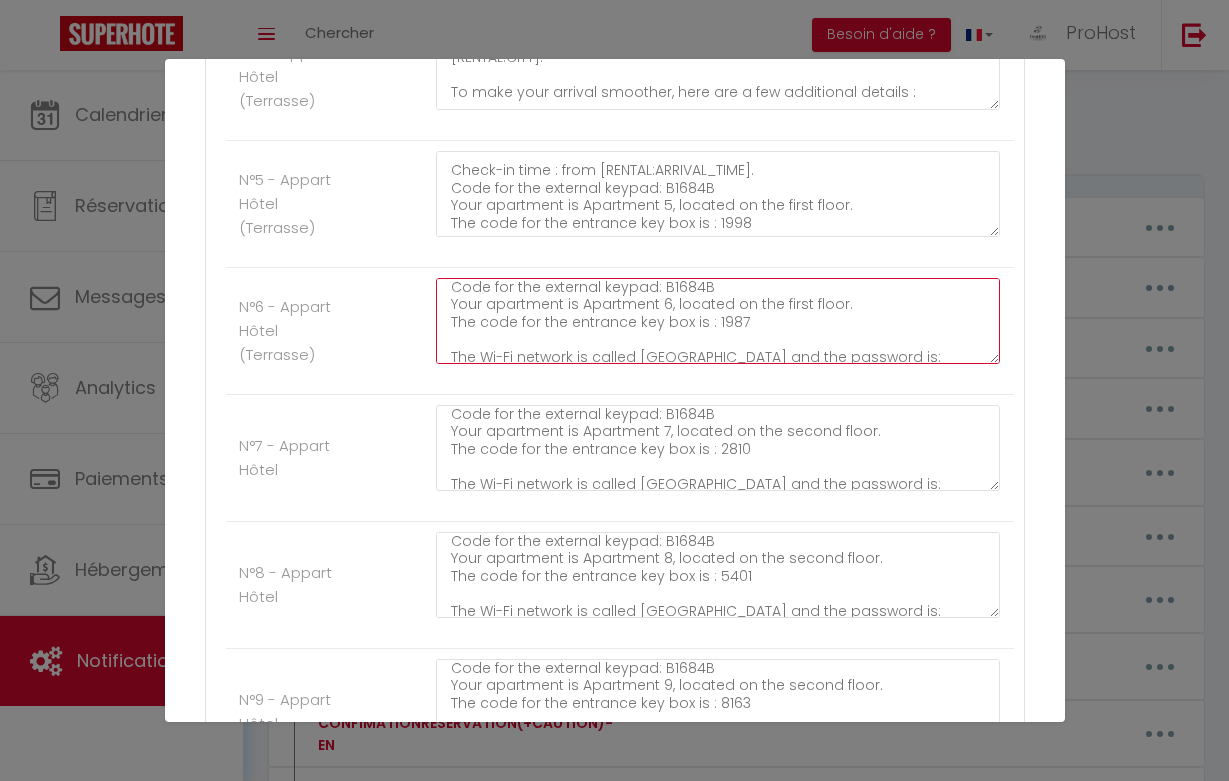 type on "Here is the exact address of the accommodation: [RENTAL:ADDRESS] at [RENTAL:CITY].
To make your arrival smoother, here are a few additional details :
Check-in time : from [RENTAL:ARRIVAL_TIME].
Code for the external keypad: B1684B
Your apartment is Apartment 6, located on the first floor.
The code for the entrance key box is : 1987
The Wi-Fi network is called [GEOGRAPHIC_DATA] and the password is: [SECURITY_DATA]" 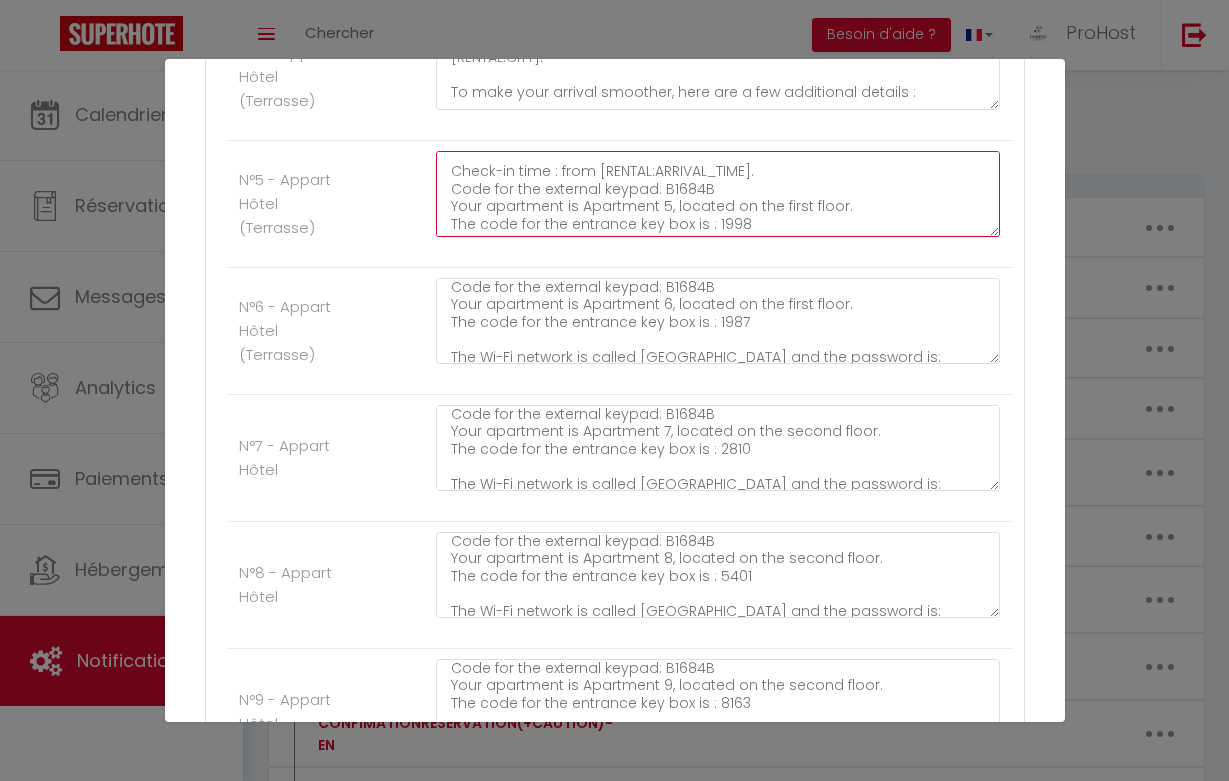 click on "Here is the exact address of the accommodation: [RENTAL:ADDRESS] at [RENTAL:CITY].
To make your arrival smoother, here are a few additional details :
Check-in time : from [RENTAL:ARRIVAL_TIME].
Code for the external keypad: B1684B
Your apartment is Apartment 5, located on the first floor.
The code for the entrance key box is : 1998" at bounding box center [718, -1489] 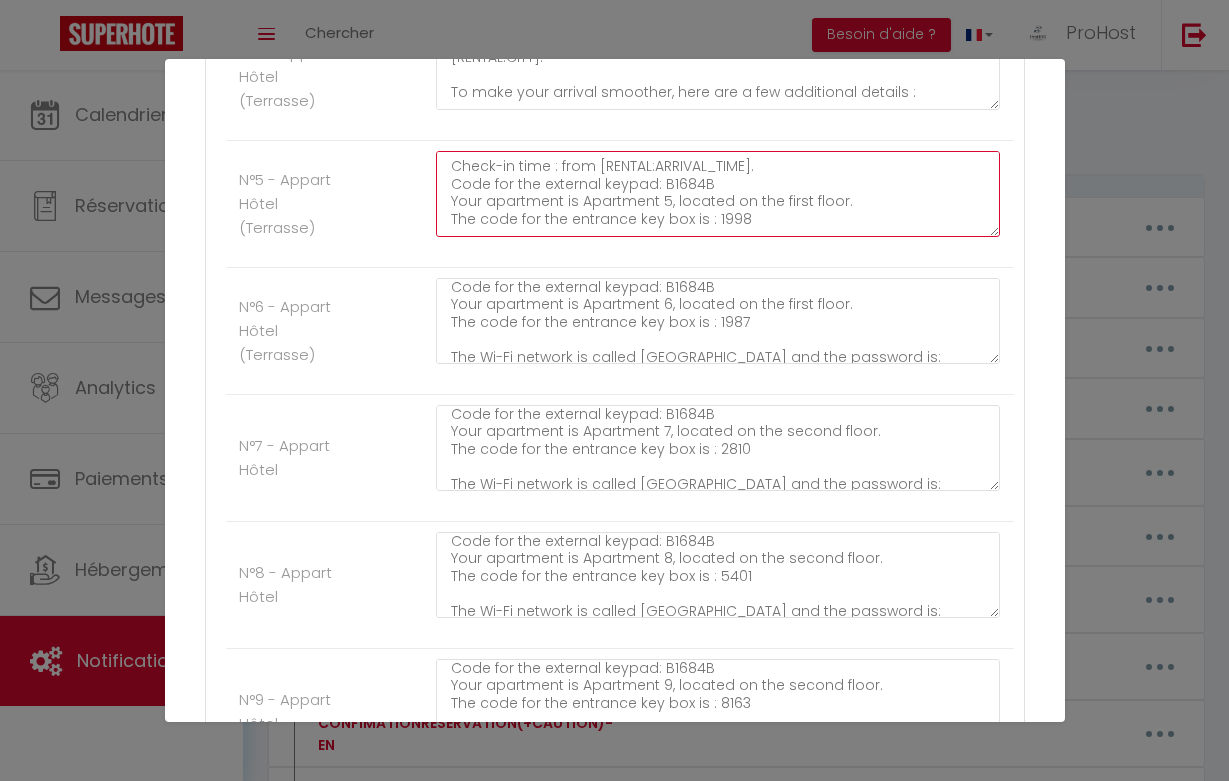 scroll, scrollTop: 112, scrollLeft: 0, axis: vertical 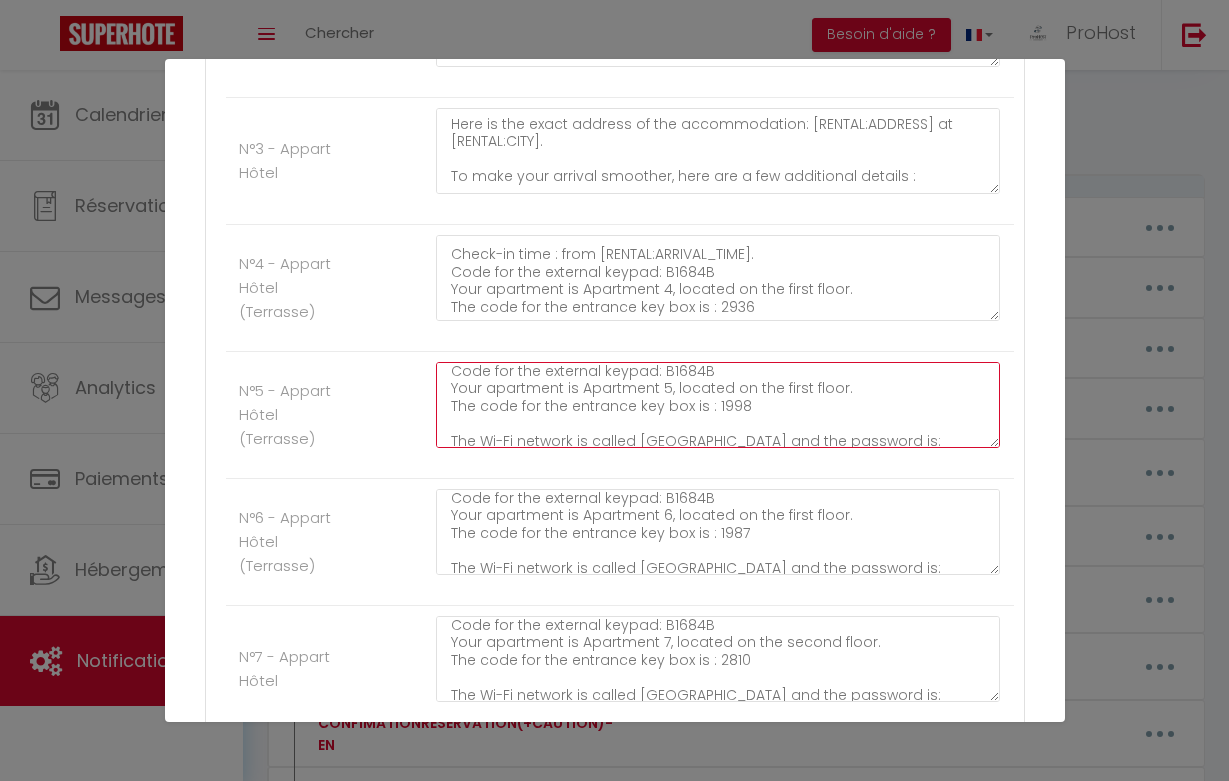 type on "Here is the exact address of the accommodation: [RENTAL:ADDRESS] at [RENTAL:CITY].
To make your arrival smoother, here are a few additional details :
Check-in time : from [RENTAL:ARRIVAL_TIME].
Code for the external keypad: B1684B
Your apartment is Apartment 5, located on the first floor.
The code for the entrance key box is : 1998
The Wi-Fi network is called [GEOGRAPHIC_DATA] and the password is: [SECURITY_DATA]" 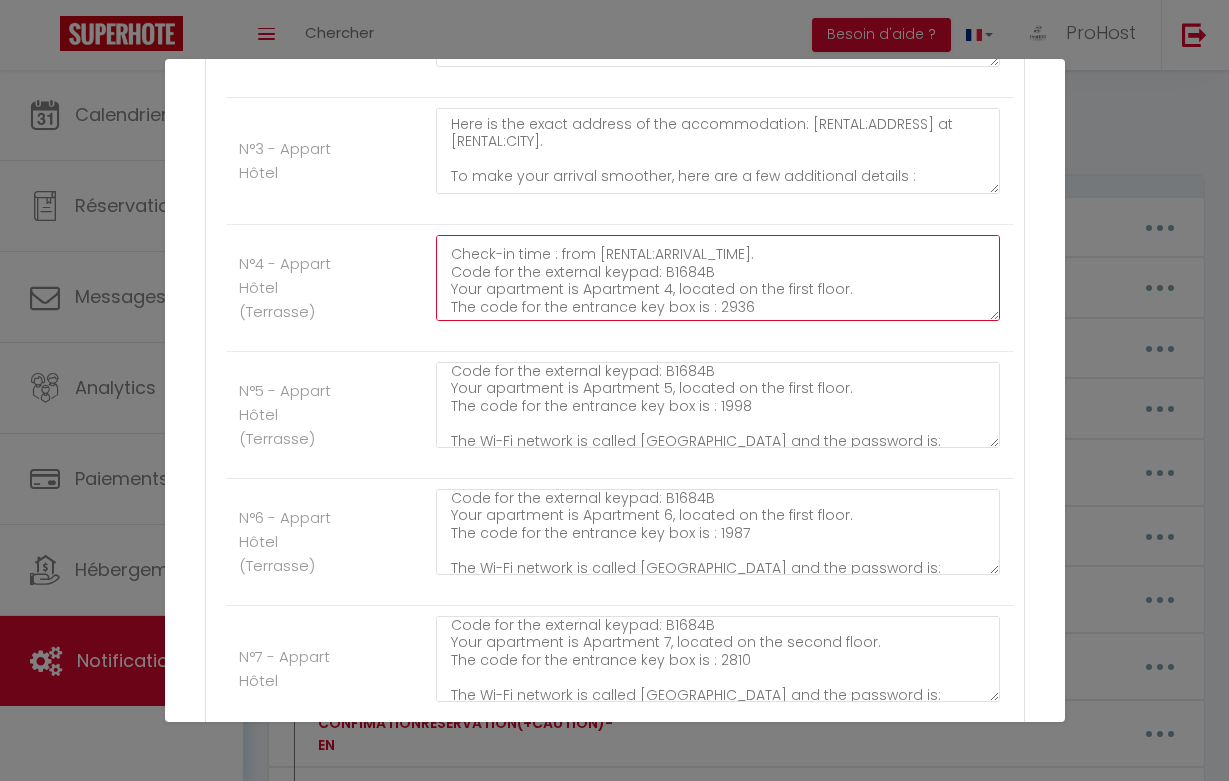 click on "Here is the exact address of the accommodation: [RENTAL:ADDRESS] at [RENTAL:CITY].
To make your arrival smoother, here are a few additional details :
Check-in time : from [RENTAL:ARRIVAL_TIME].
Code for the external keypad: B1684B
Your apartment is Apartment 4, located on the first floor.
The code for the entrance key box is : 2936" at bounding box center (718, -1405) 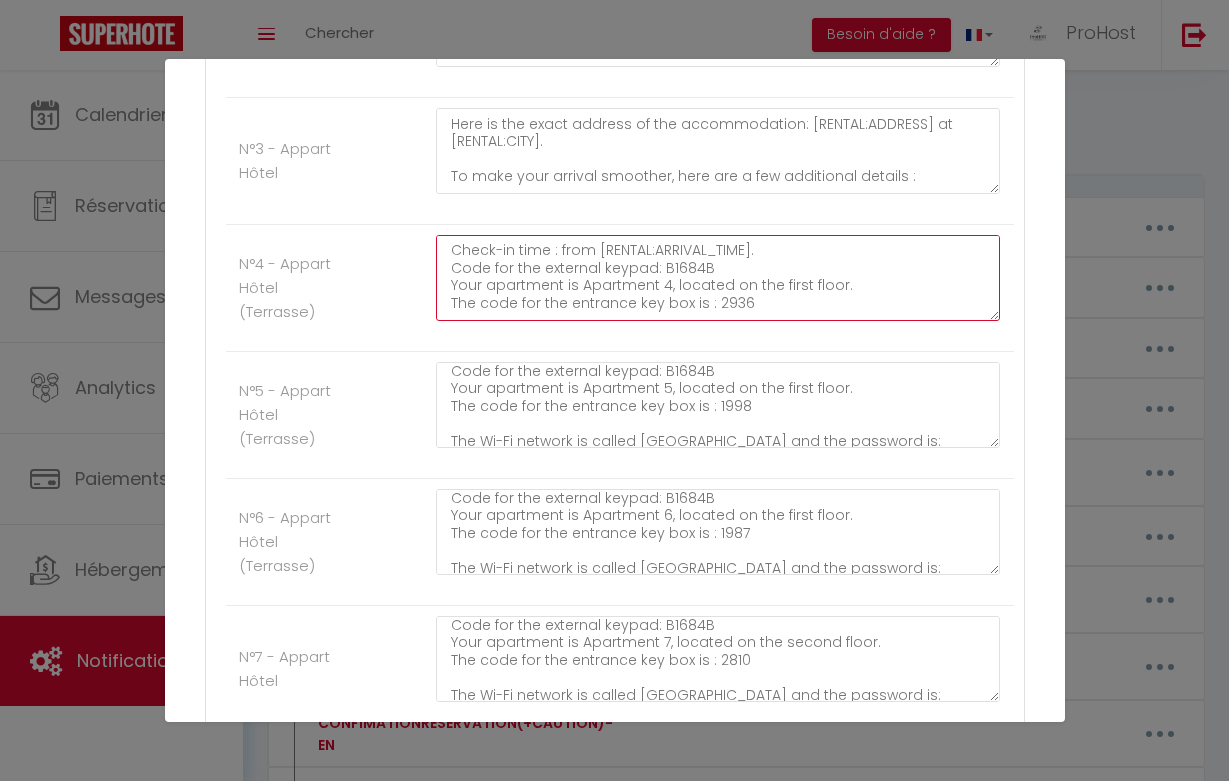 scroll, scrollTop: 112, scrollLeft: 0, axis: vertical 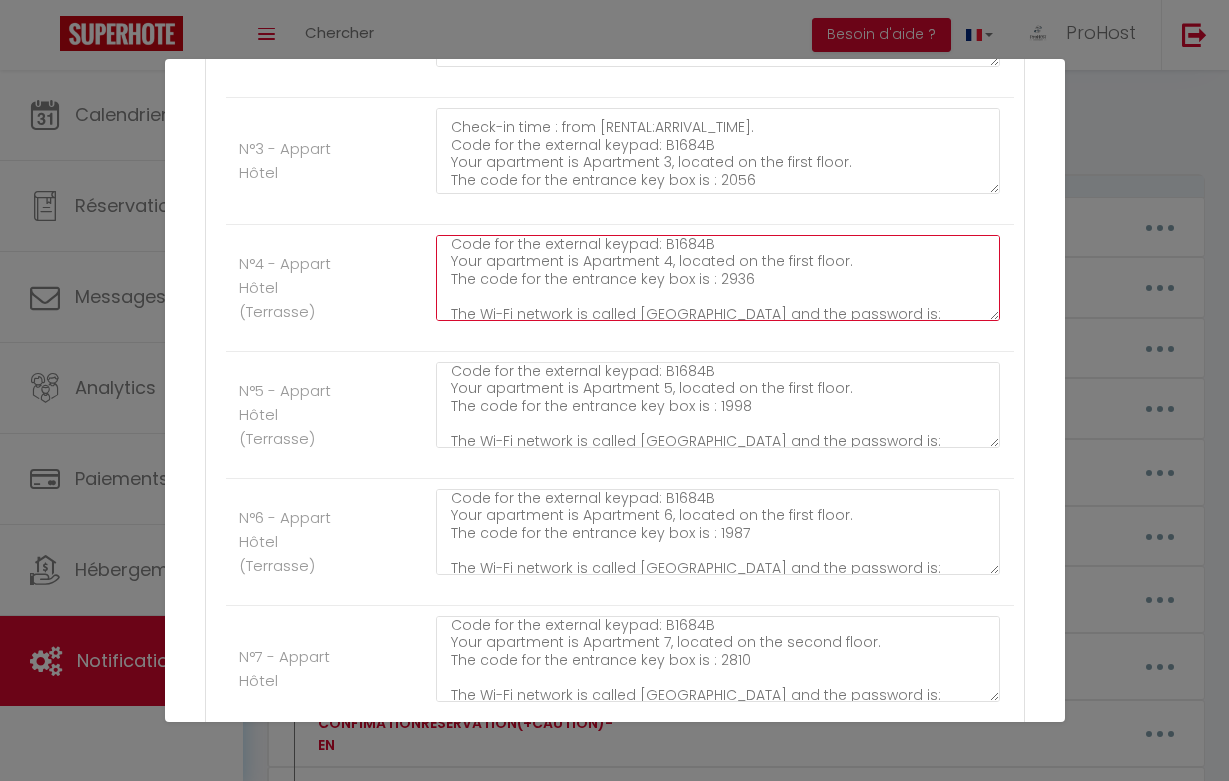 type on "Here is the exact address of the accommodation: [RENTAL:ADDRESS] at [RENTAL:CITY].
To make your arrival smoother, here are a few additional details :
Check-in time : from [RENTAL:ARRIVAL_TIME].
Code for the external keypad: B1684B
Your apartment is Apartment 4, located on the first floor.
The code for the entrance key box is : 2936
The Wi-Fi network is called [GEOGRAPHIC_DATA] and the password is: [SECURITY_DATA]" 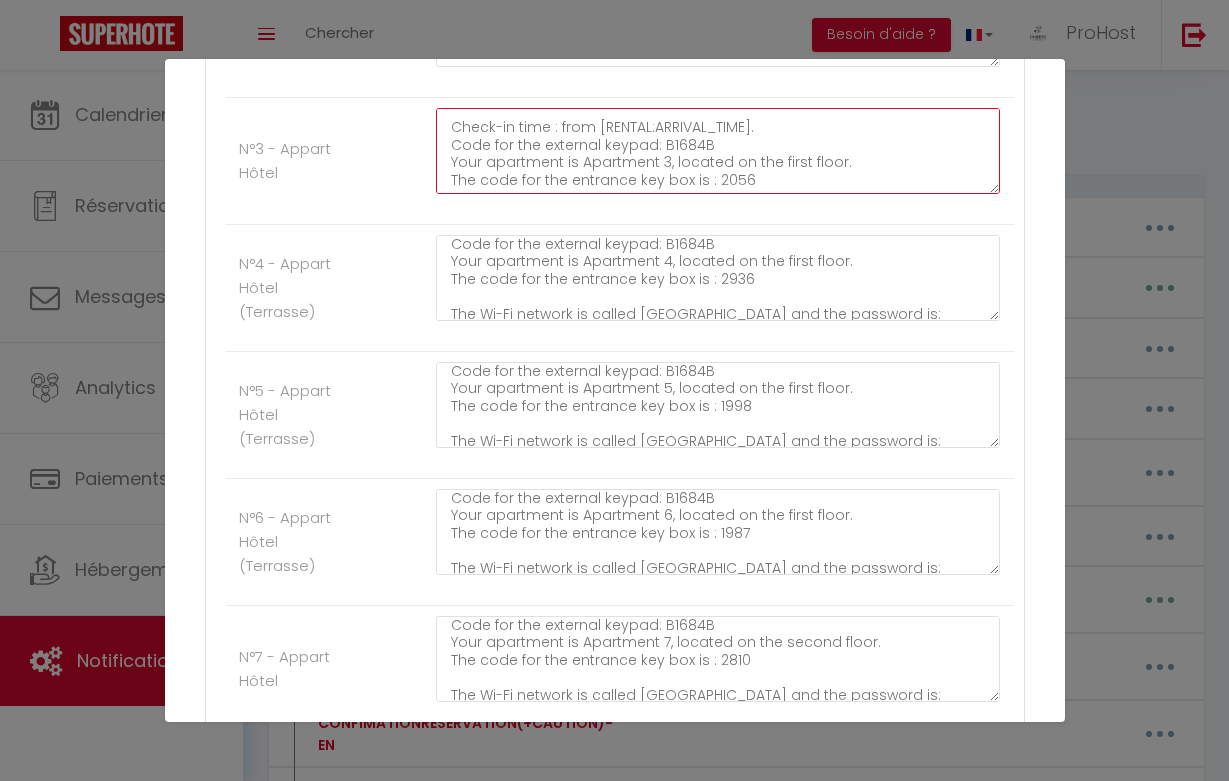 scroll, scrollTop: 83, scrollLeft: 0, axis: vertical 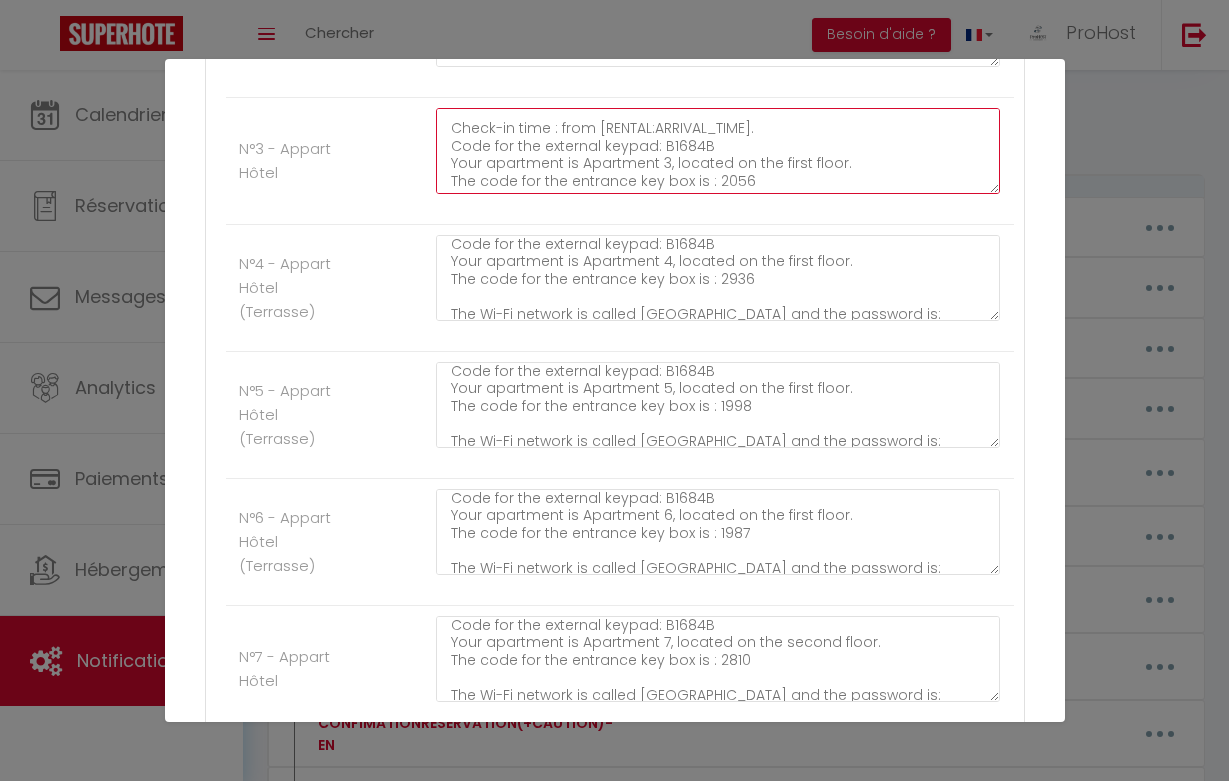 click on "Here is the exact address of the accommodation: [RENTAL:ADDRESS] at [RENTAL:CITY].
To make your arrival smoother, here are a few additional details :
Check-in time : from [RENTAL:ARRIVAL_TIME].
Code for the external keypad: B1684B
Your apartment is Apartment 3, located on the first floor.
The code for the entrance key box is : 2056" at bounding box center [718, -1945] 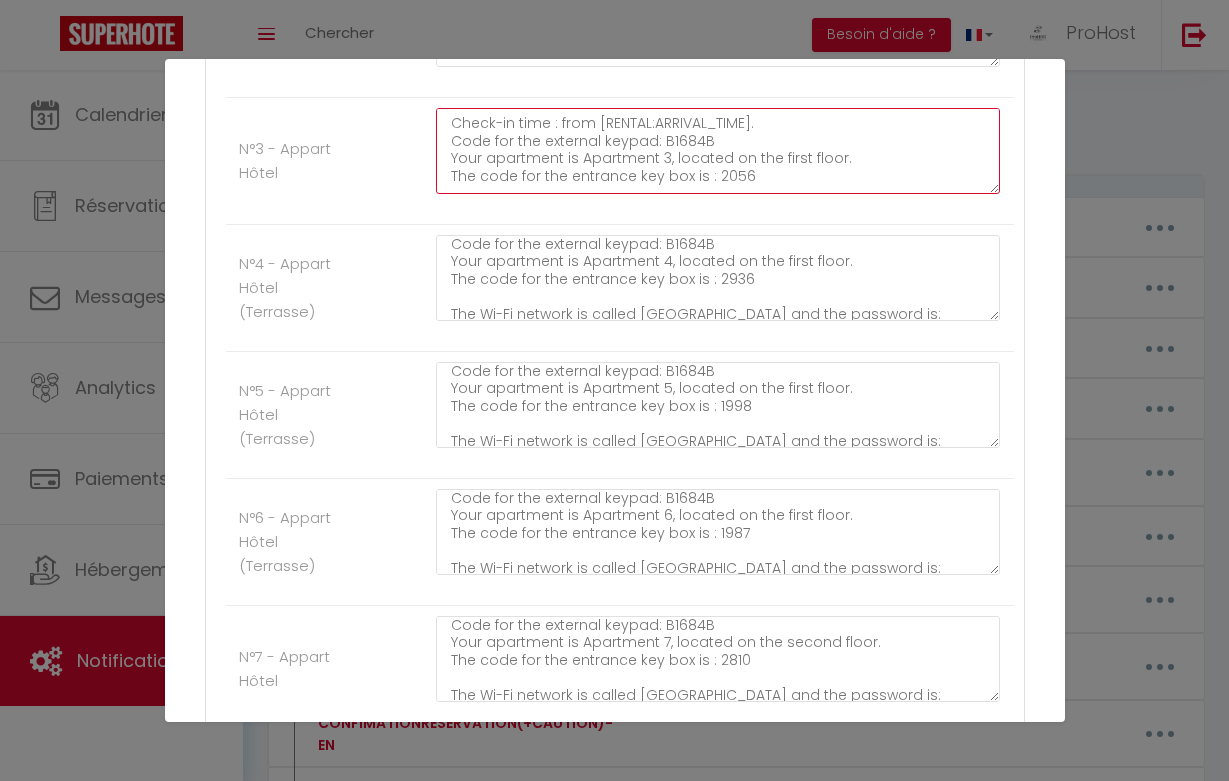 scroll, scrollTop: 112, scrollLeft: 0, axis: vertical 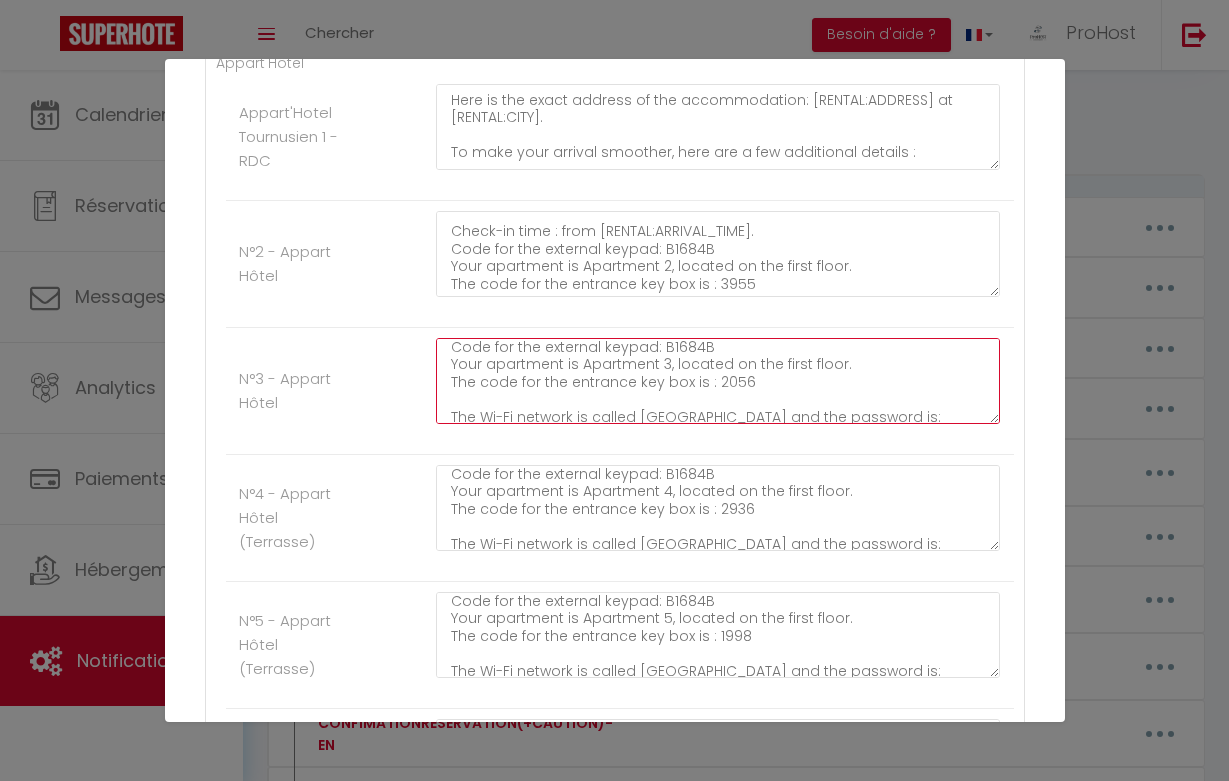 type on "Here is the exact address of the accommodation: [RENTAL:ADDRESS] at [RENTAL:CITY].
To make your arrival smoother, here are a few additional details :
Check-in time : from [RENTAL:ARRIVAL_TIME].
Code for the external keypad: B1684B
Your apartment is Apartment 3, located on the first floor.
The code for the entrance key box is : 2056
The Wi-Fi network is called [GEOGRAPHIC_DATA] and the password is: [SECURITY_DATA]" 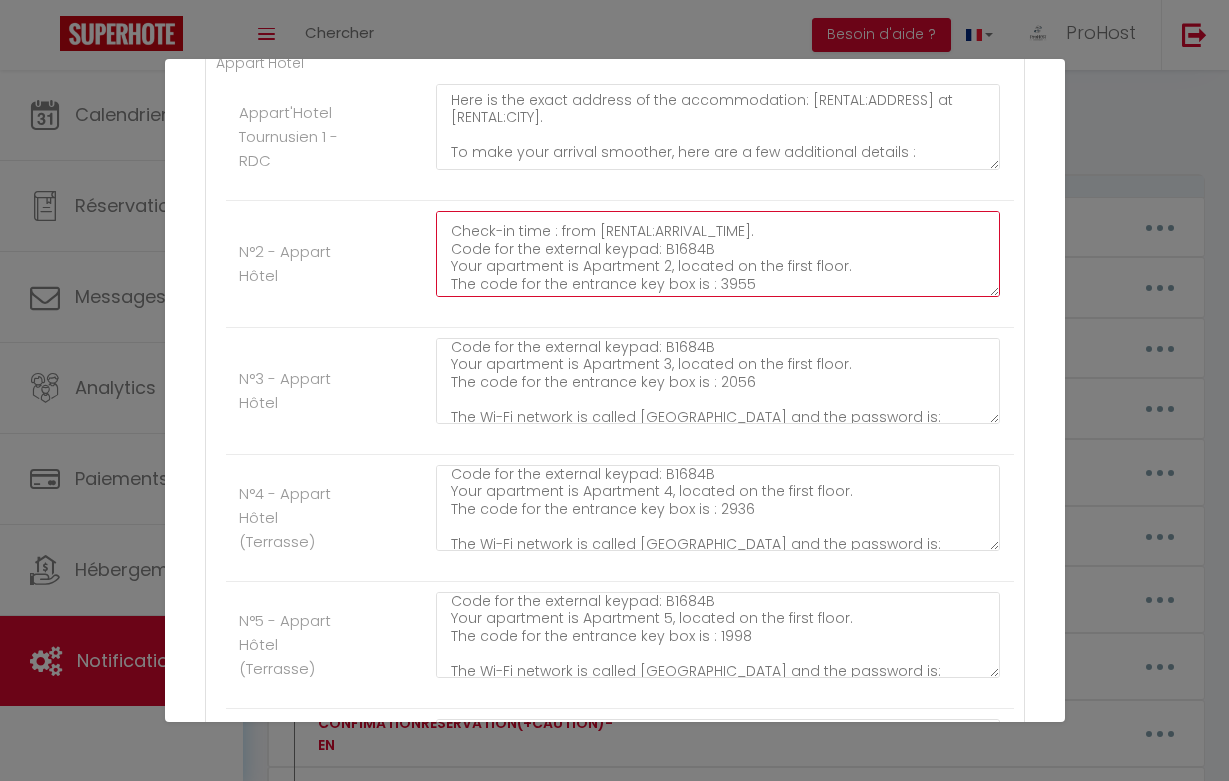 click on "Here is the exact address of the accommodation: [RENTAL:ADDRESS] at [RENTAL:CITY].
To make your arrival smoother, here are a few additional details :
Check-in time : from [RENTAL:ARRIVAL_TIME].
Code for the external keypad: B1684B
Your apartment is Apartment 2, located on the first floor.
The code for the entrance key box is : 3955" at bounding box center [718, -1842] 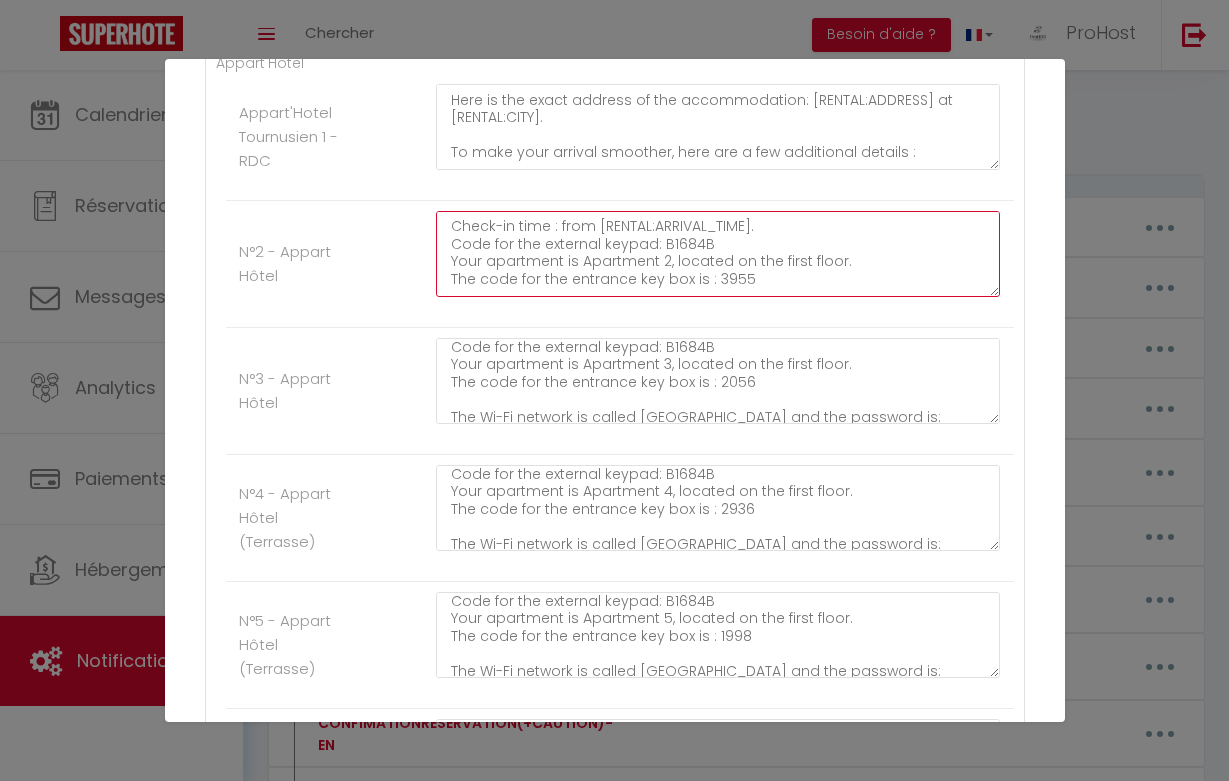 scroll, scrollTop: 112, scrollLeft: 0, axis: vertical 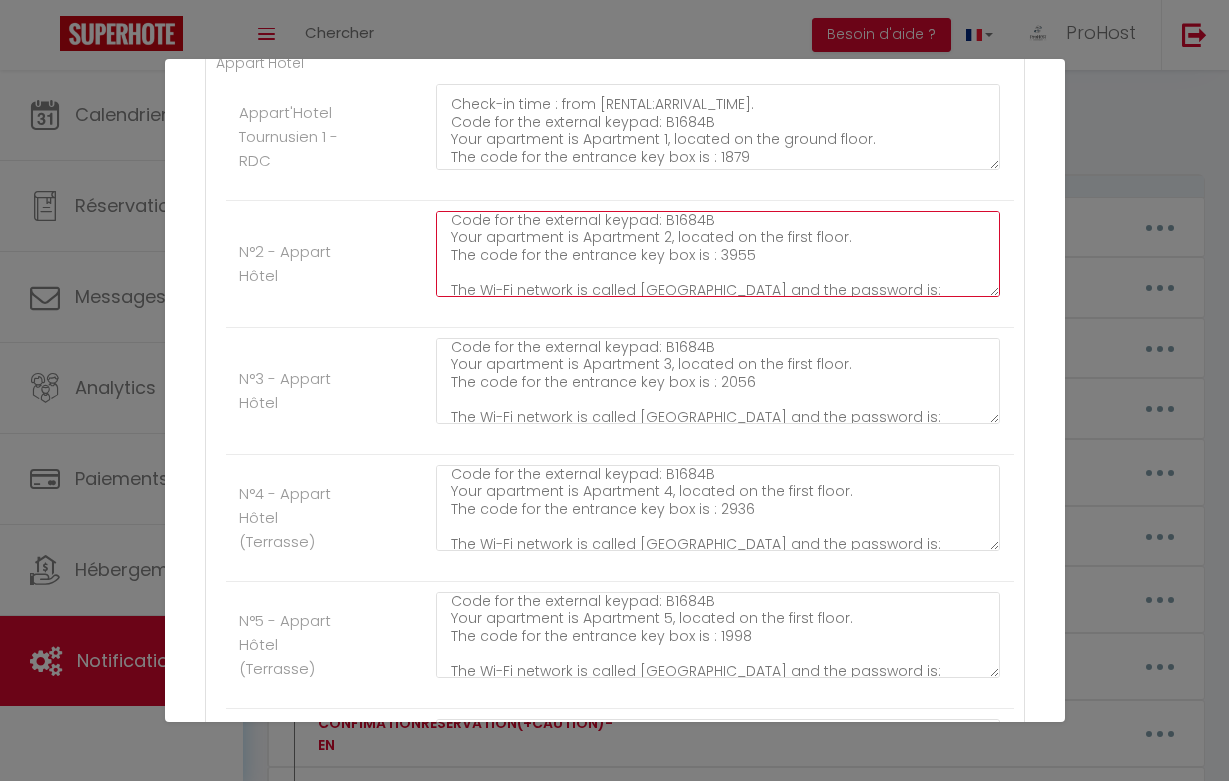 type on "Here is the exact address of the accommodation: [RENTAL:ADDRESS] at [RENTAL:CITY].
To make your arrival smoother, here are a few additional details :
Check-in time : from [RENTAL:ARRIVAL_TIME].
Code for the external keypad: B1684B
Your apartment is Apartment 2, located on the first floor.
The code for the entrance key box is : 3955
The Wi-Fi network is called [GEOGRAPHIC_DATA] and the password is: [SECURITY_DATA]" 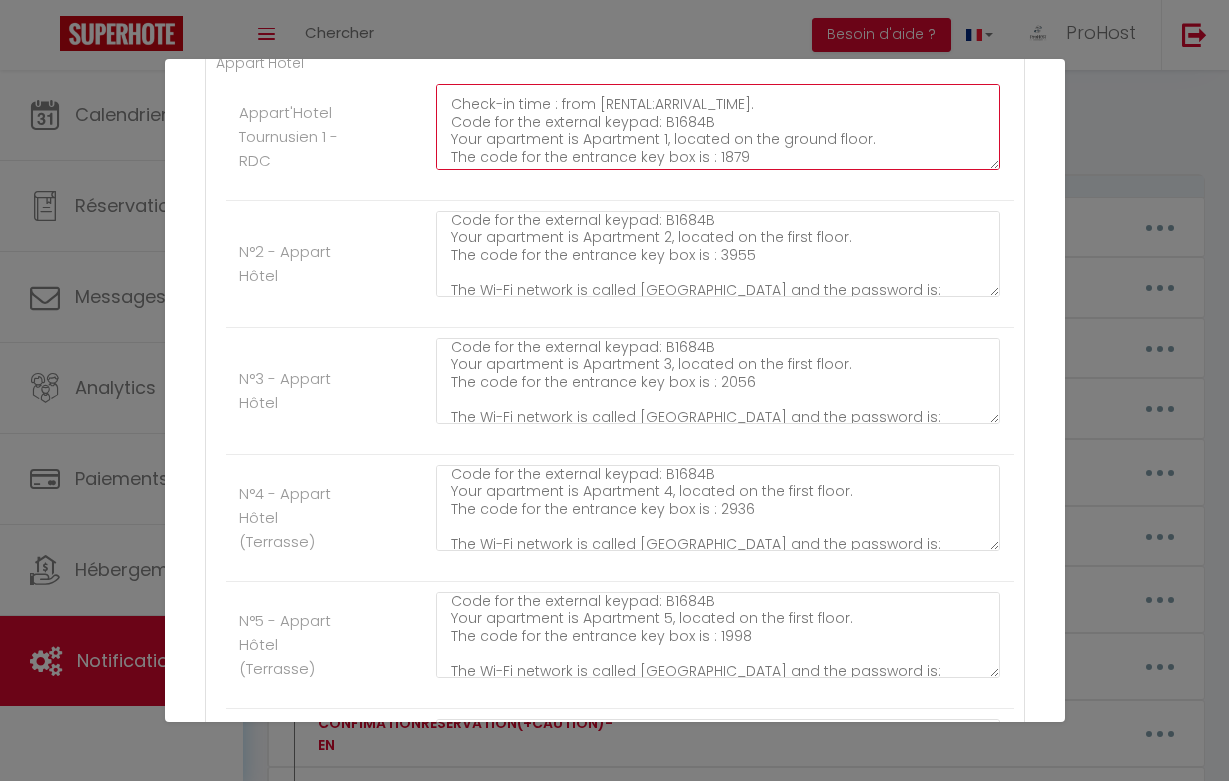 click on "Here is the exact address of the accommodation: [RENTAL:ADDRESS] at [RENTAL:CITY].
To make your arrival smoother, here are a few additional details :
Check-in time : from [RENTAL:ARRIVAL_TIME].
Code for the external keypad: B1684B
Your apartment is Apartment 1, located on the ground floor.
The code for the entrance key box is : 1879" at bounding box center (718, -1969) 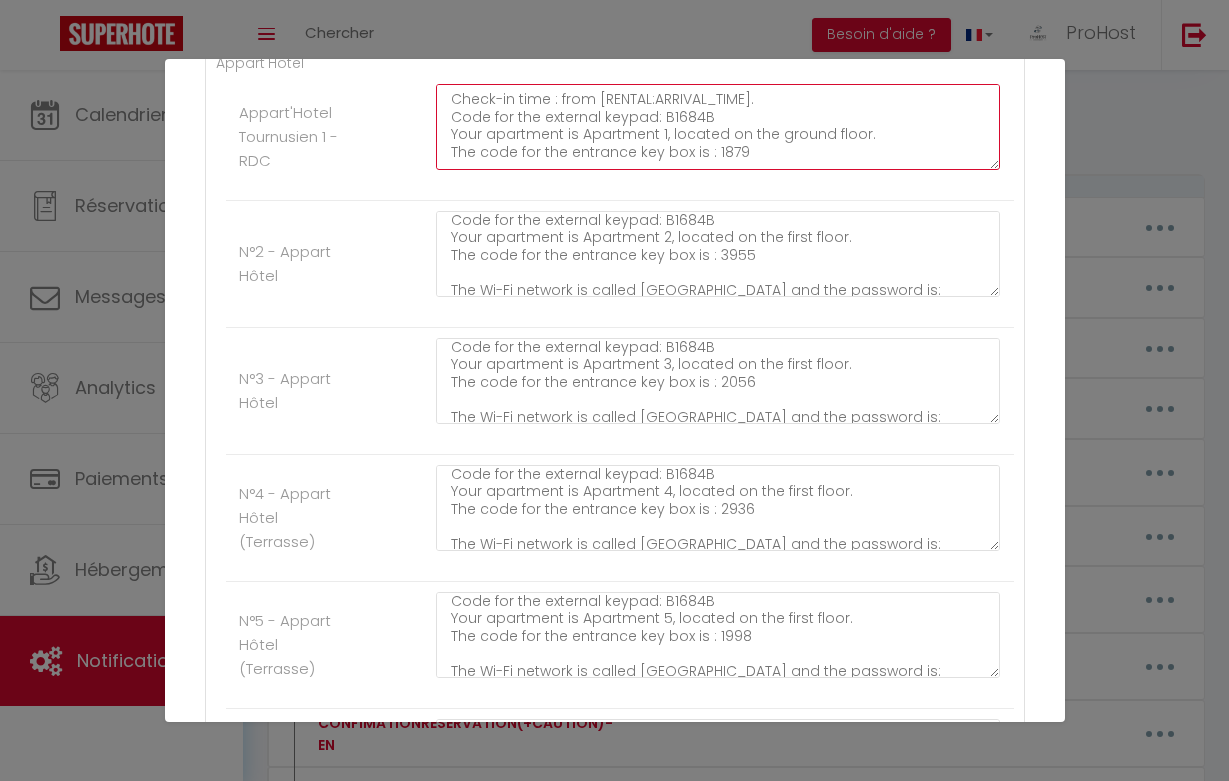 paste on "The Wi-Fi network is called Wifi Hotel and the password is: [SECURITY_DATA]" 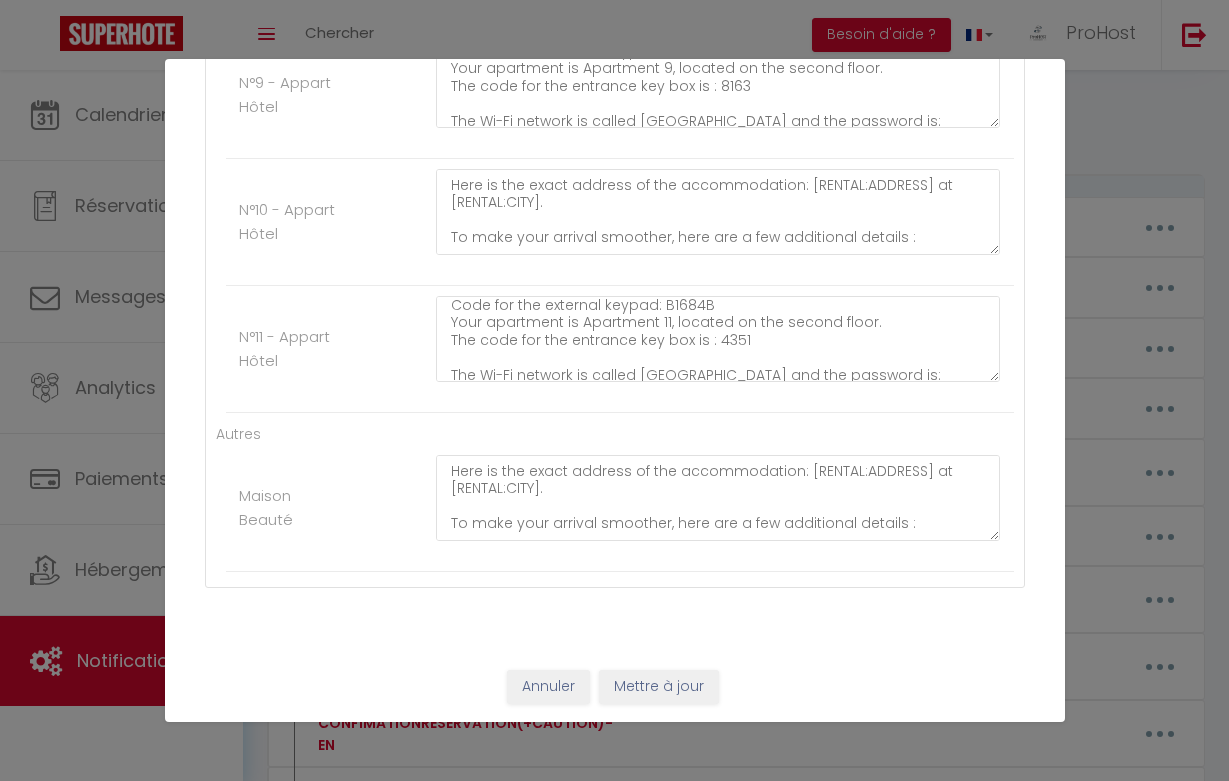 type on "Here is the exact address of the accommodation: [RENTAL:ADDRESS] at [RENTAL:CITY].
To make your arrival smoother, here are a few additional details :
Check-in time : from [RENTAL:ARRIVAL_TIME].
Code for the external keypad: B1684B
Your apartment is Apartment 1, located on the ground floor.
The code for the entrance key box is : 1879
The Wi-Fi network is called [GEOGRAPHIC_DATA] and the password is: [SECURITY_DATA]" 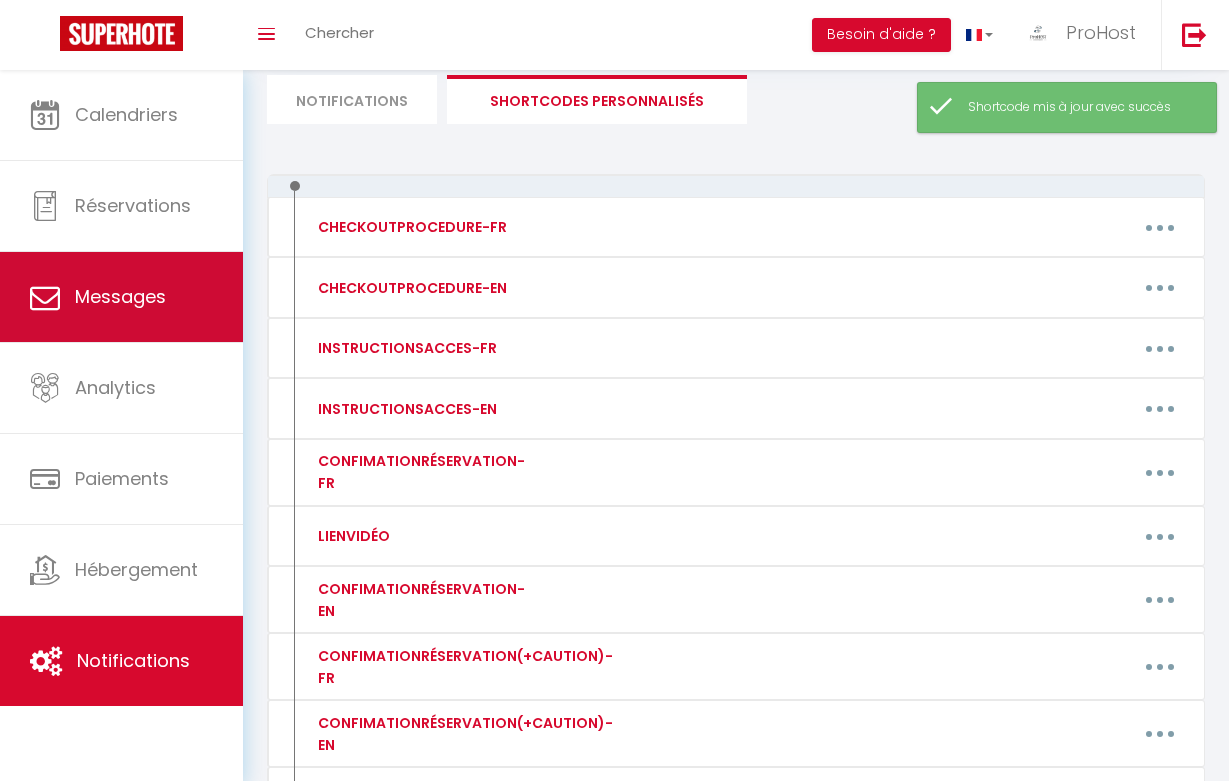 click on "Messages" at bounding box center [120, 296] 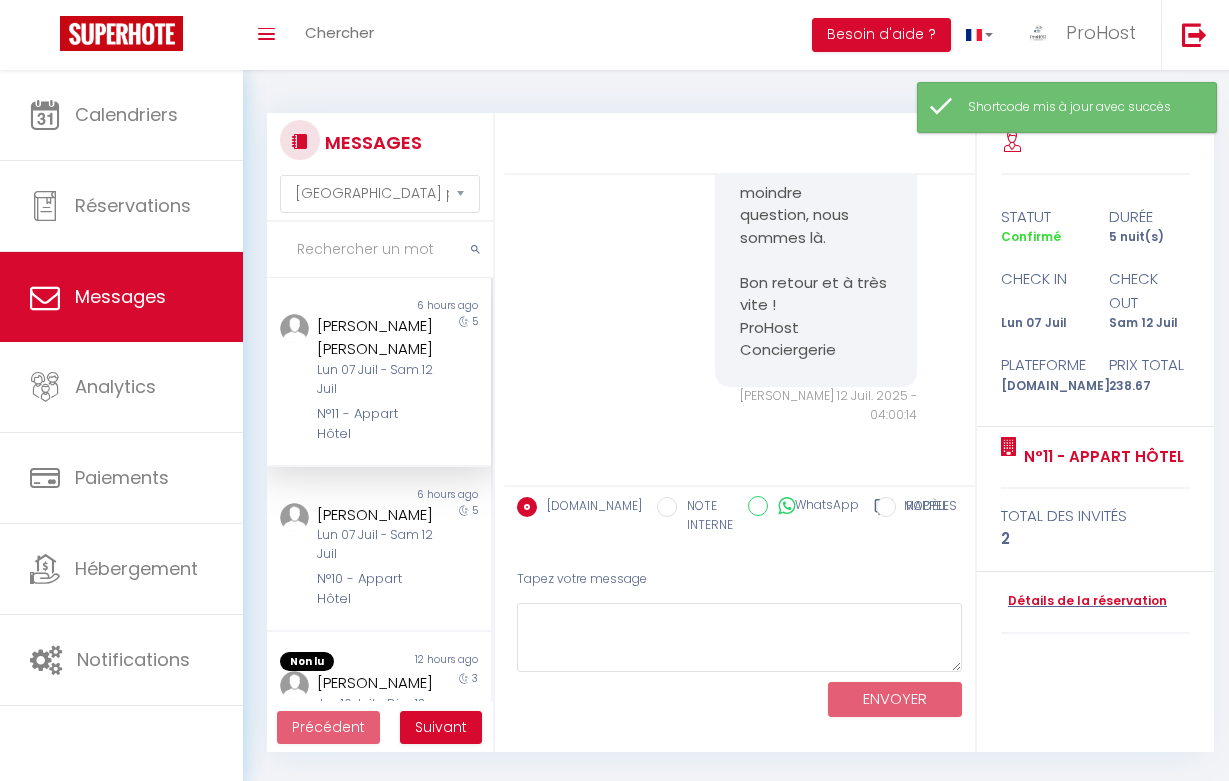 click 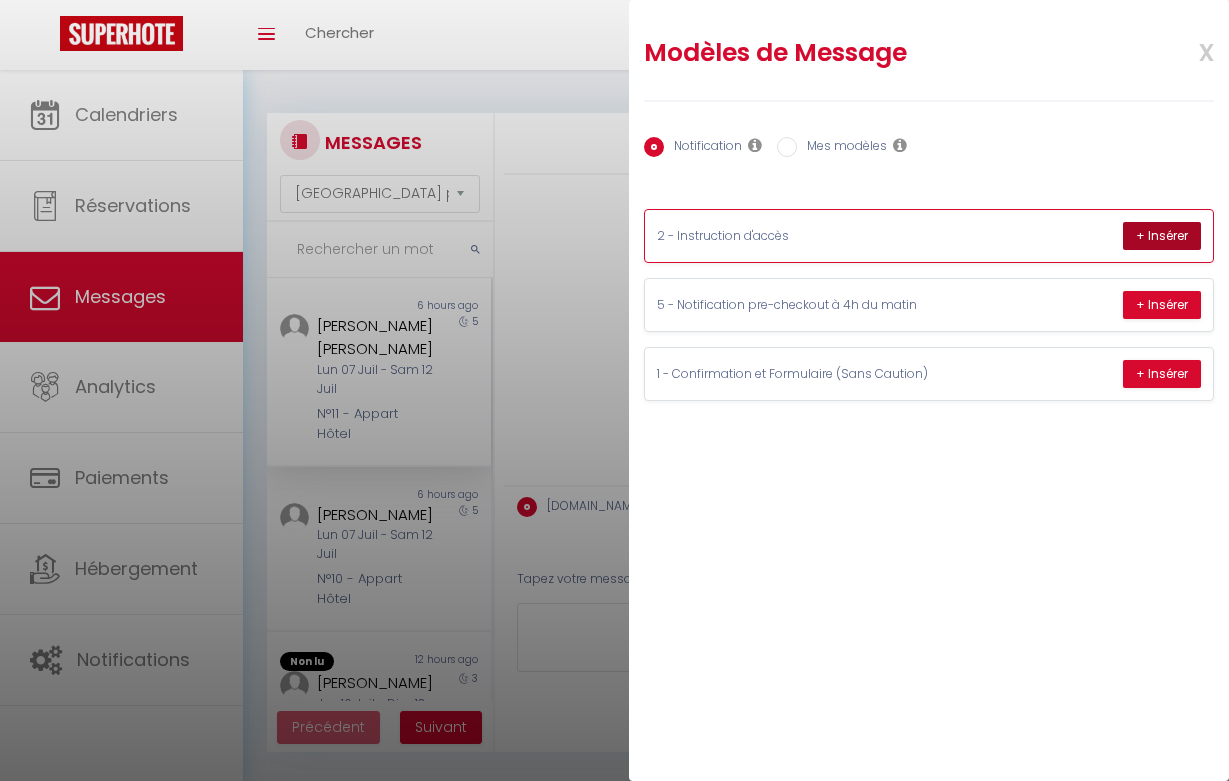 click on "+ Insérer" at bounding box center (1162, 236) 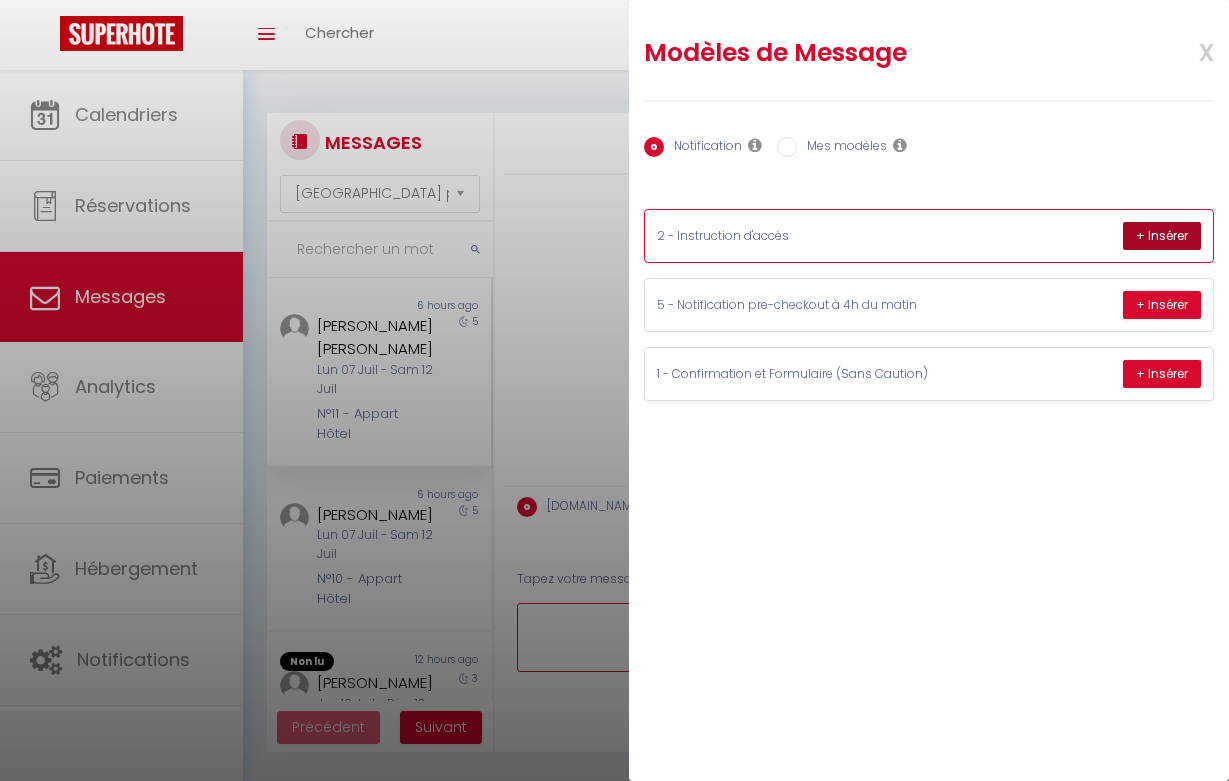 type on "Bonjour [PERSON_NAME],
Votre arrivée approche à grands pas !
Nous avons hâte de vous accueillir à N°11 - Appart Hôtel. Voici l'adresse exacte du logement : [STREET_ADDRESS].
Pour faciliter votre arrivée, voici quelques détails supplémentaires :
Heure d'arrivée : à partir de 16:00.
Code du digicode extérieur : B1684B
Votre logement est l'appartement 11, situé au deuxième étage.
Le code de la boite à clef à l'entrée du logement est : 4351
Le réseau Wi-Fi est nommé [GEOGRAPHIC_DATA] et le mot de passe est : Hotel71700.
Nous vous envoyons également le lien de la vidéo de présentation du logement pour vous familiariser avec [PERSON_NAME] :
Pas encore disponible/Not yet available
N'hésitez pas à nous contacter si vous avez besoin de plus d'informations.
Bon voyage et à très bientôt !
ProHost Conciergerie" 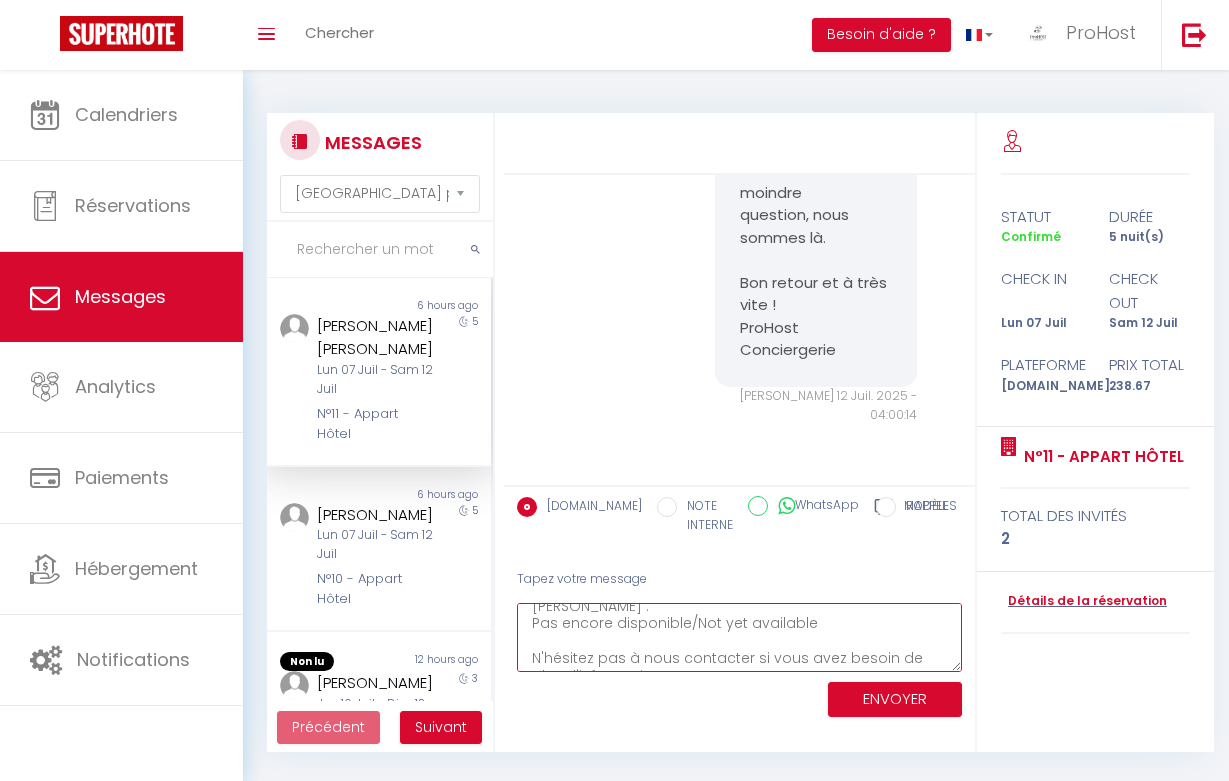 scroll, scrollTop: 385, scrollLeft: 0, axis: vertical 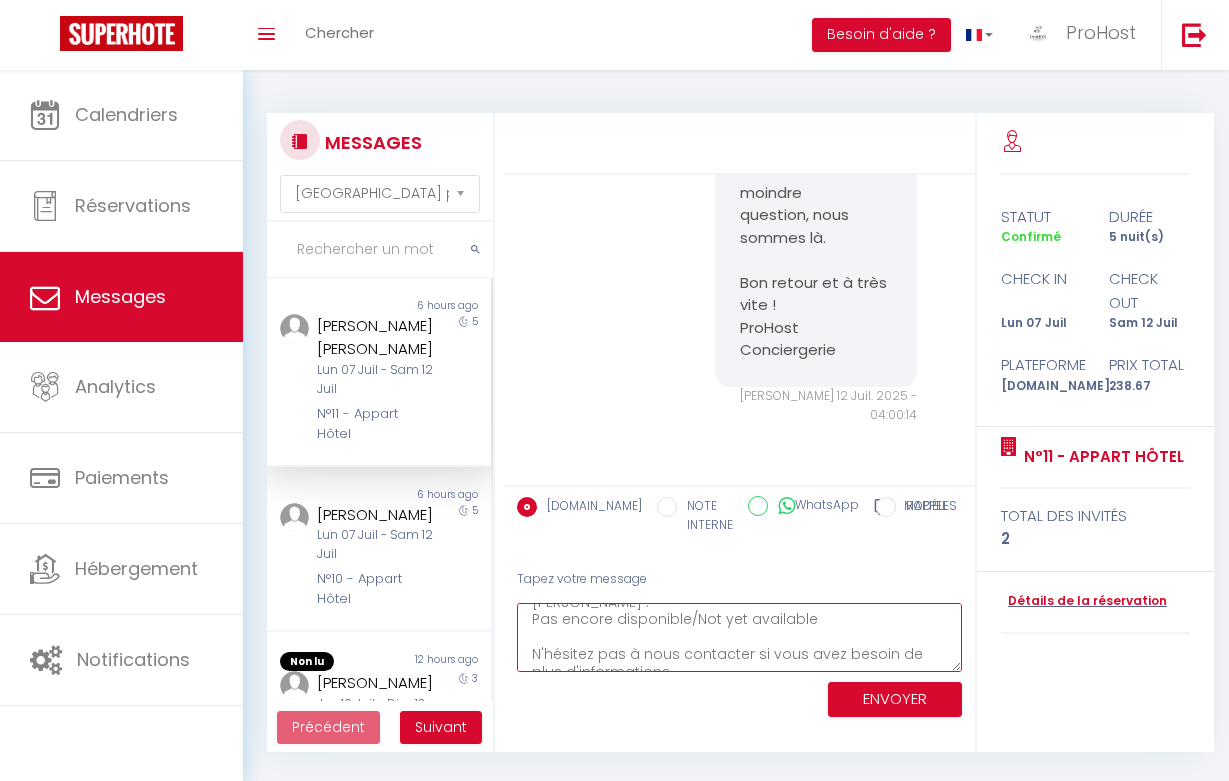 click on "Bonjour [PERSON_NAME],
Votre arrivée approche à grands pas !
Nous avons hâte de vous accueillir à N°11 - Appart Hôtel. Voici l'adresse exacte du logement : [STREET_ADDRESS].
Pour faciliter votre arrivée, voici quelques détails supplémentaires :
Heure d'arrivée : à partir de 16:00.
Code du digicode extérieur : B1684B
Votre logement est l'appartement 11, situé au deuxième étage.
Le code de la boite à clef à l'entrée du logement est : 4351
Le réseau Wi-Fi est nommé [GEOGRAPHIC_DATA] et le mot de passe est : Hotel71700.
Nous vous envoyons également le lien de la vidéo de présentation du logement pour vous familiariser avec [PERSON_NAME] :
Pas encore disponible/Not yet available
N'hésitez pas à nous contacter si vous avez besoin de plus d'informations.
Bon voyage et à très bientôt !
ProHost Conciergerie" at bounding box center [739, 637] 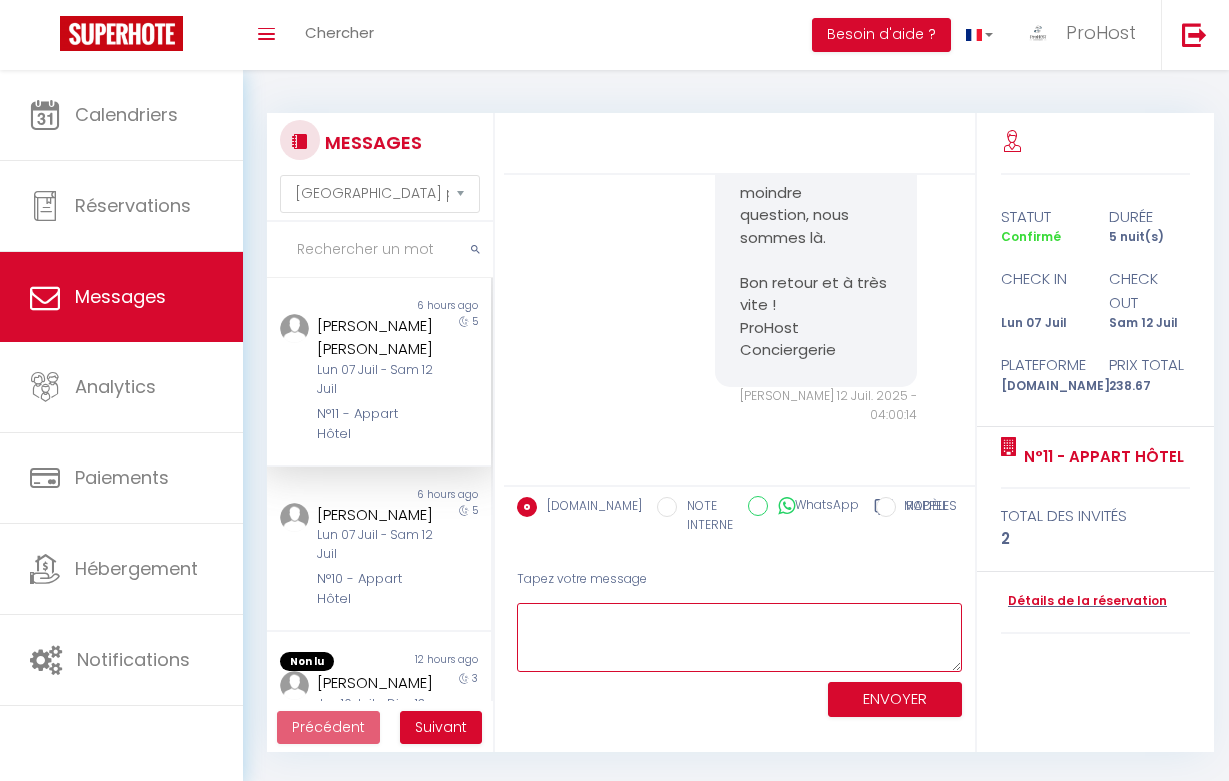 scroll, scrollTop: 0, scrollLeft: 0, axis: both 